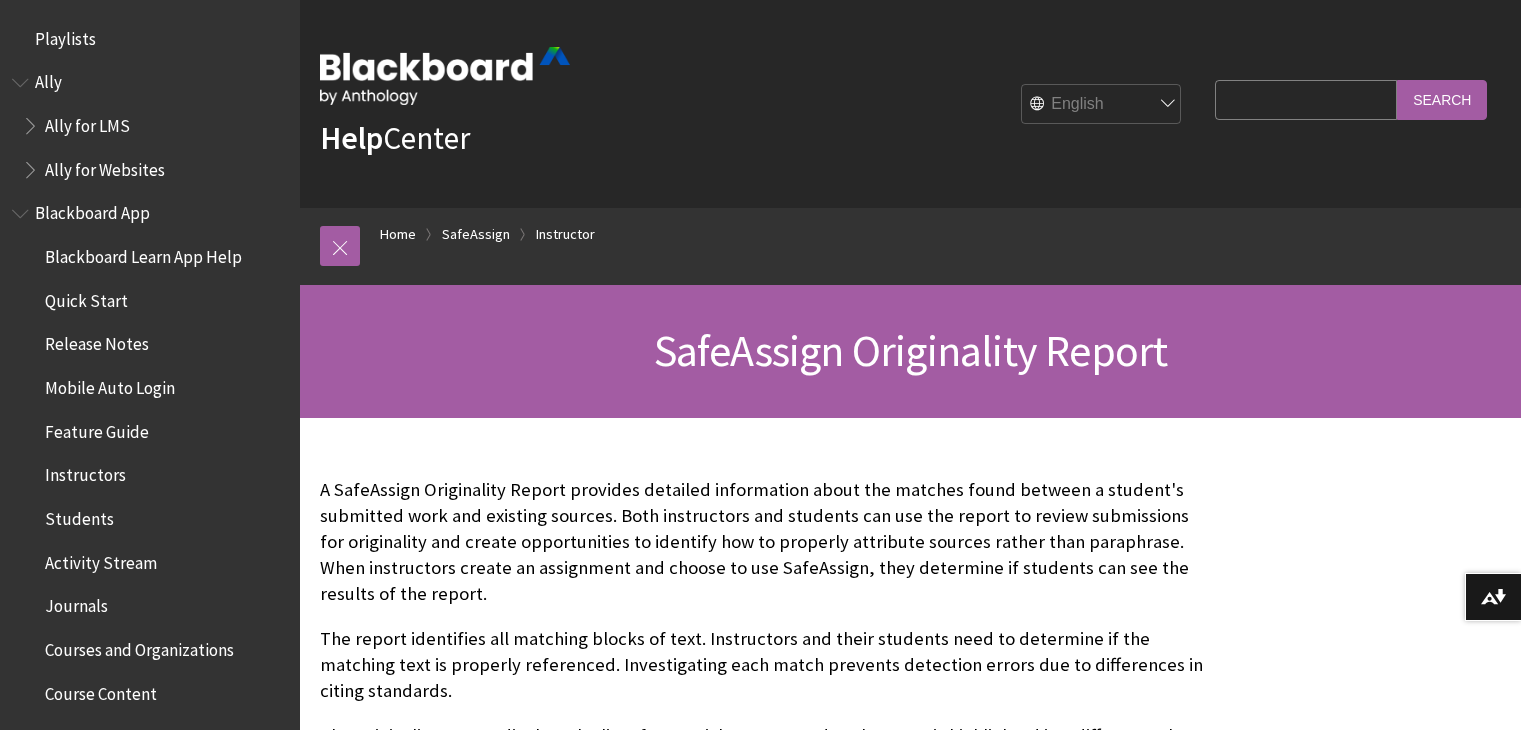 scroll, scrollTop: 385, scrollLeft: 0, axis: vertical 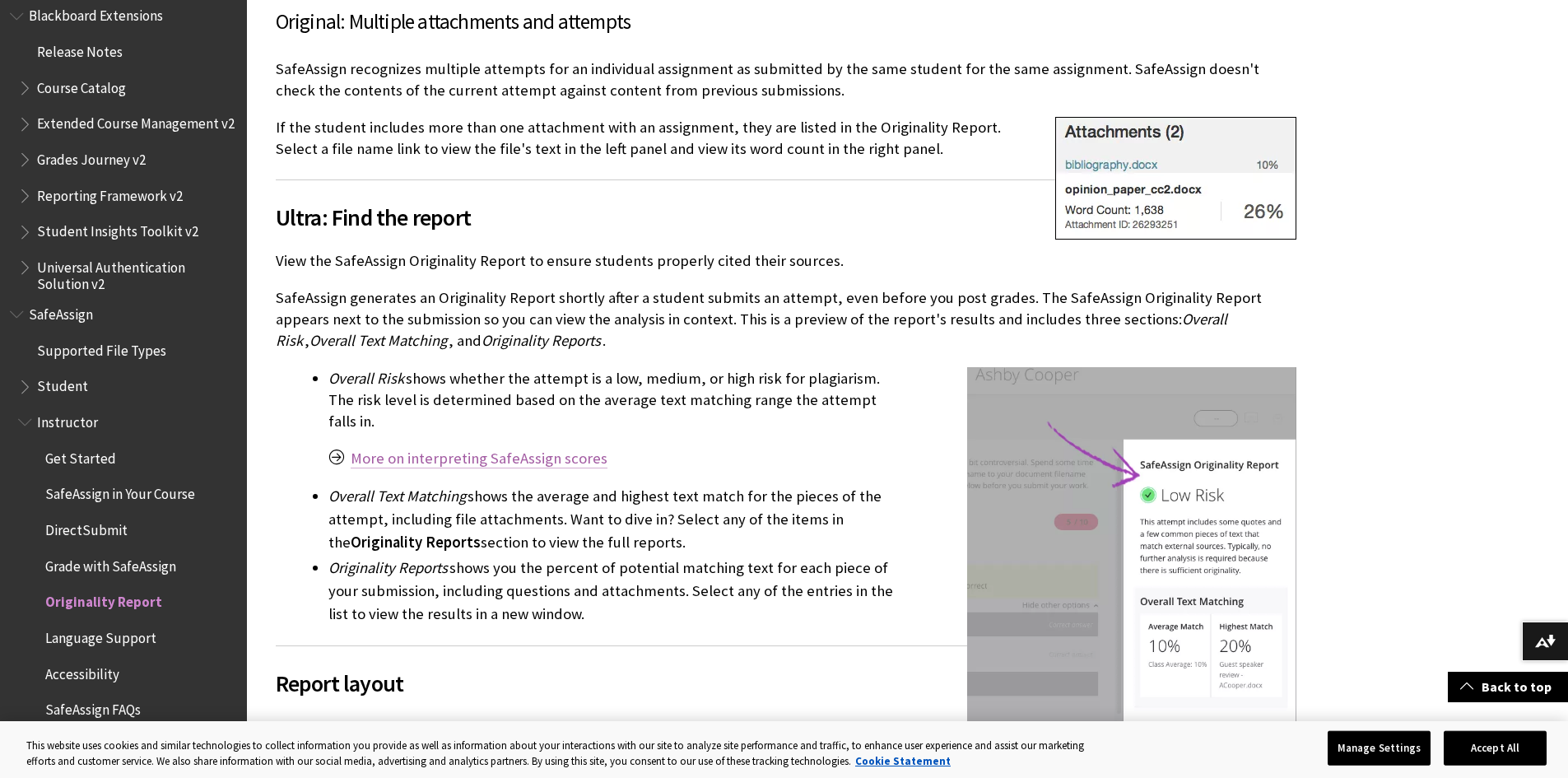 click on "More on interpreting SafeAssign scores" at bounding box center [479, 459] 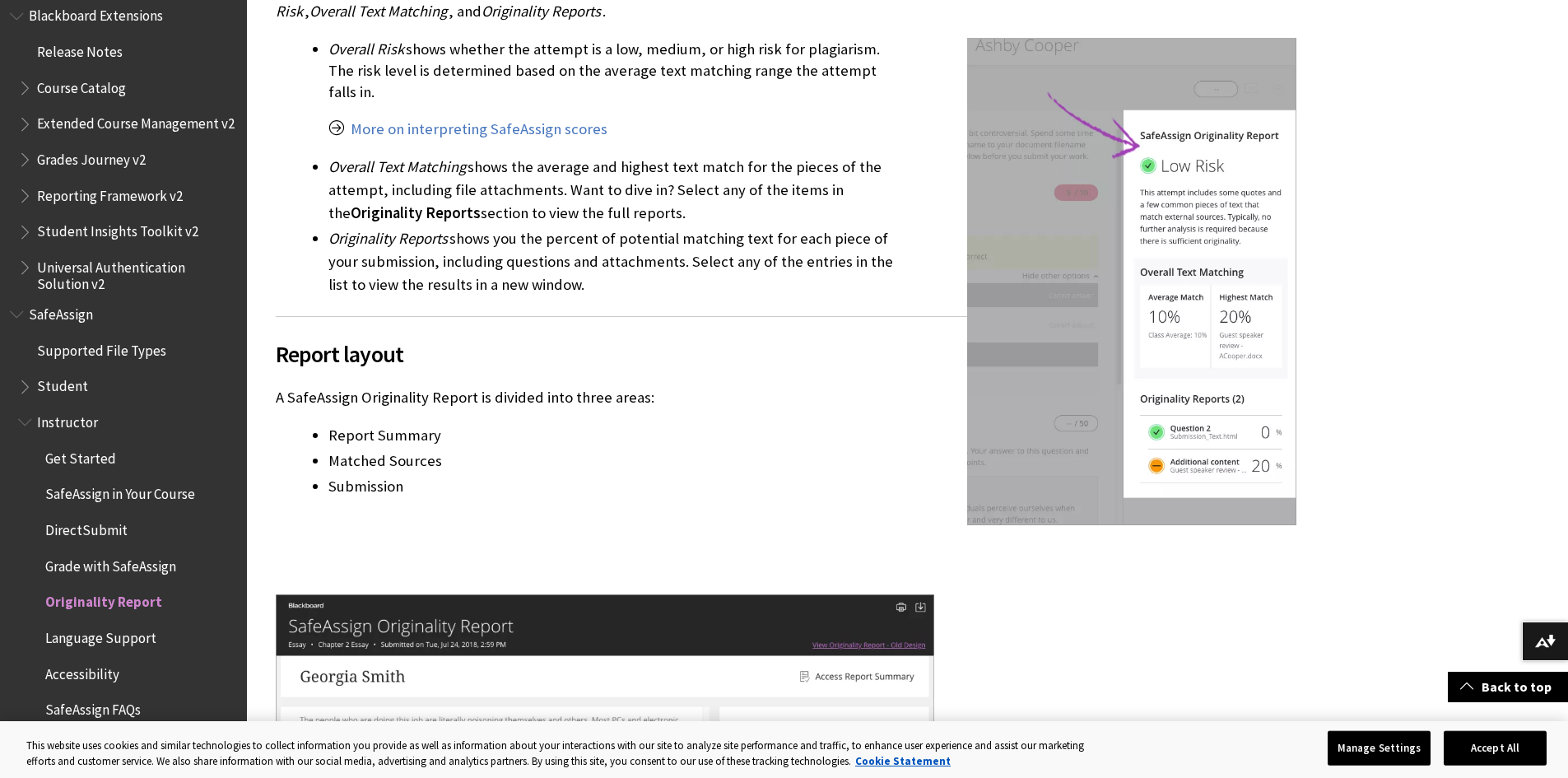 scroll, scrollTop: 2305, scrollLeft: 0, axis: vertical 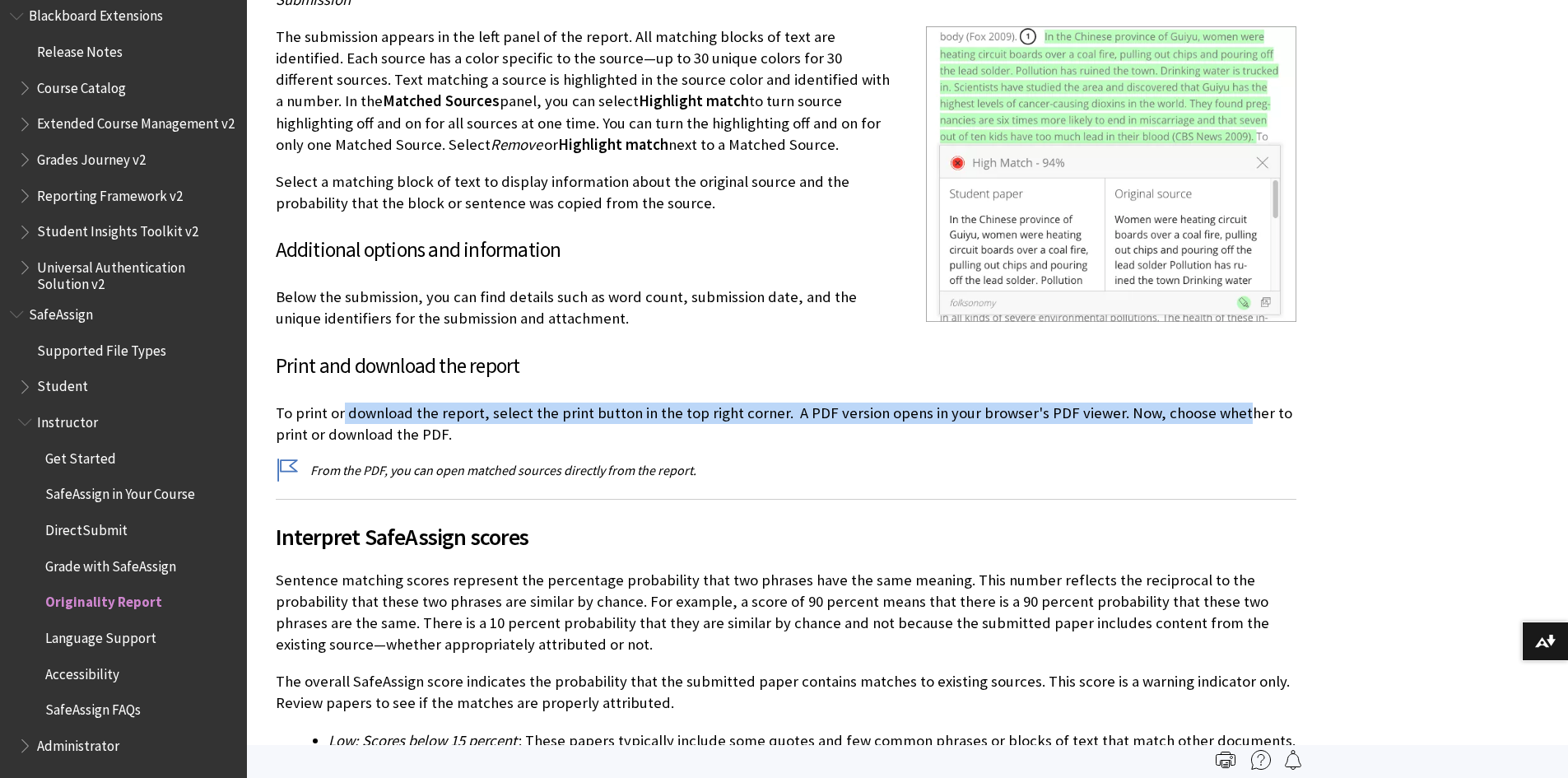 drag, startPoint x: 341, startPoint y: 418, endPoint x: 1219, endPoint y: 406, distance: 878.082 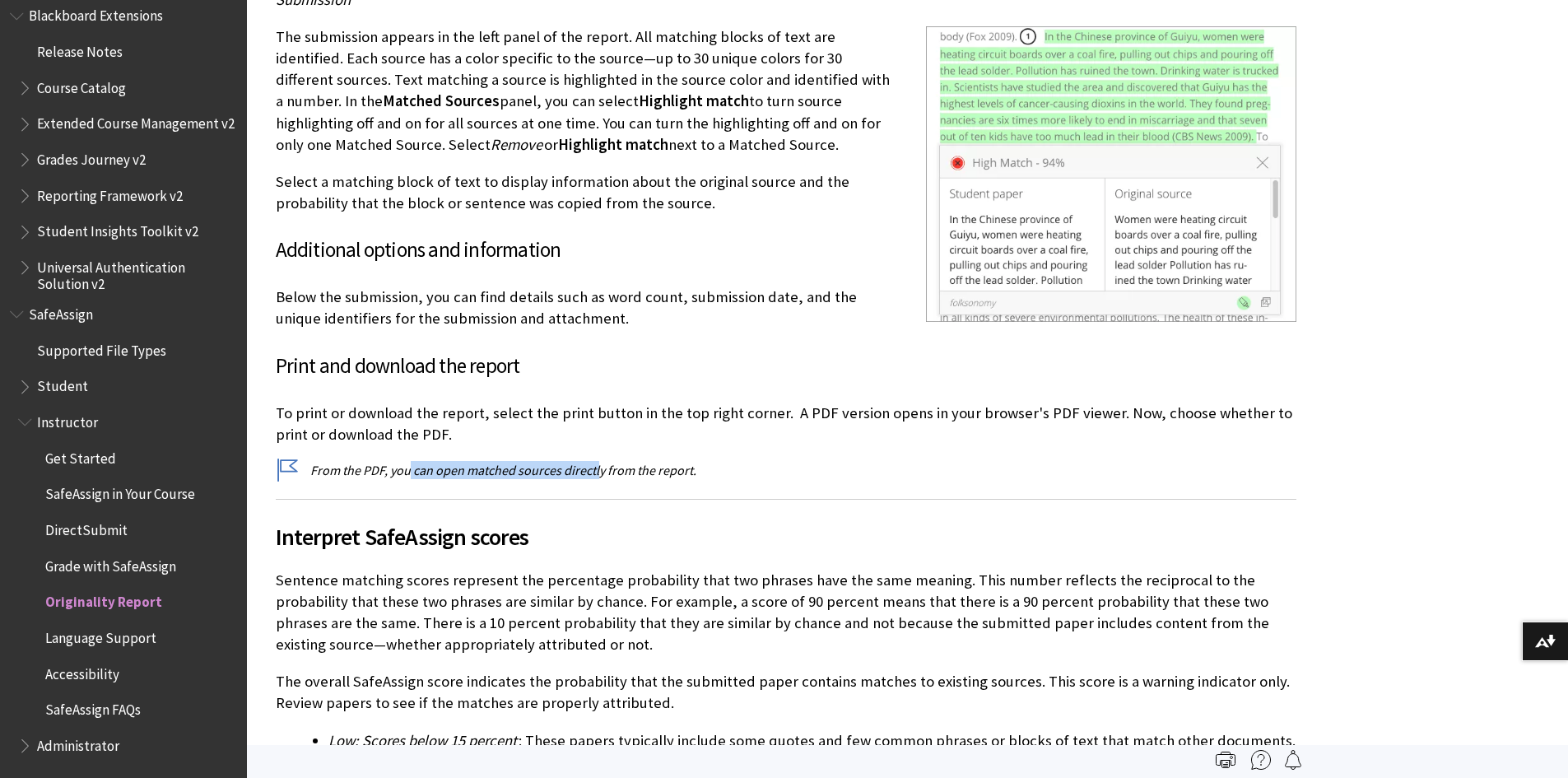 drag, startPoint x: 422, startPoint y: 474, endPoint x: 598, endPoint y: 474, distance: 176 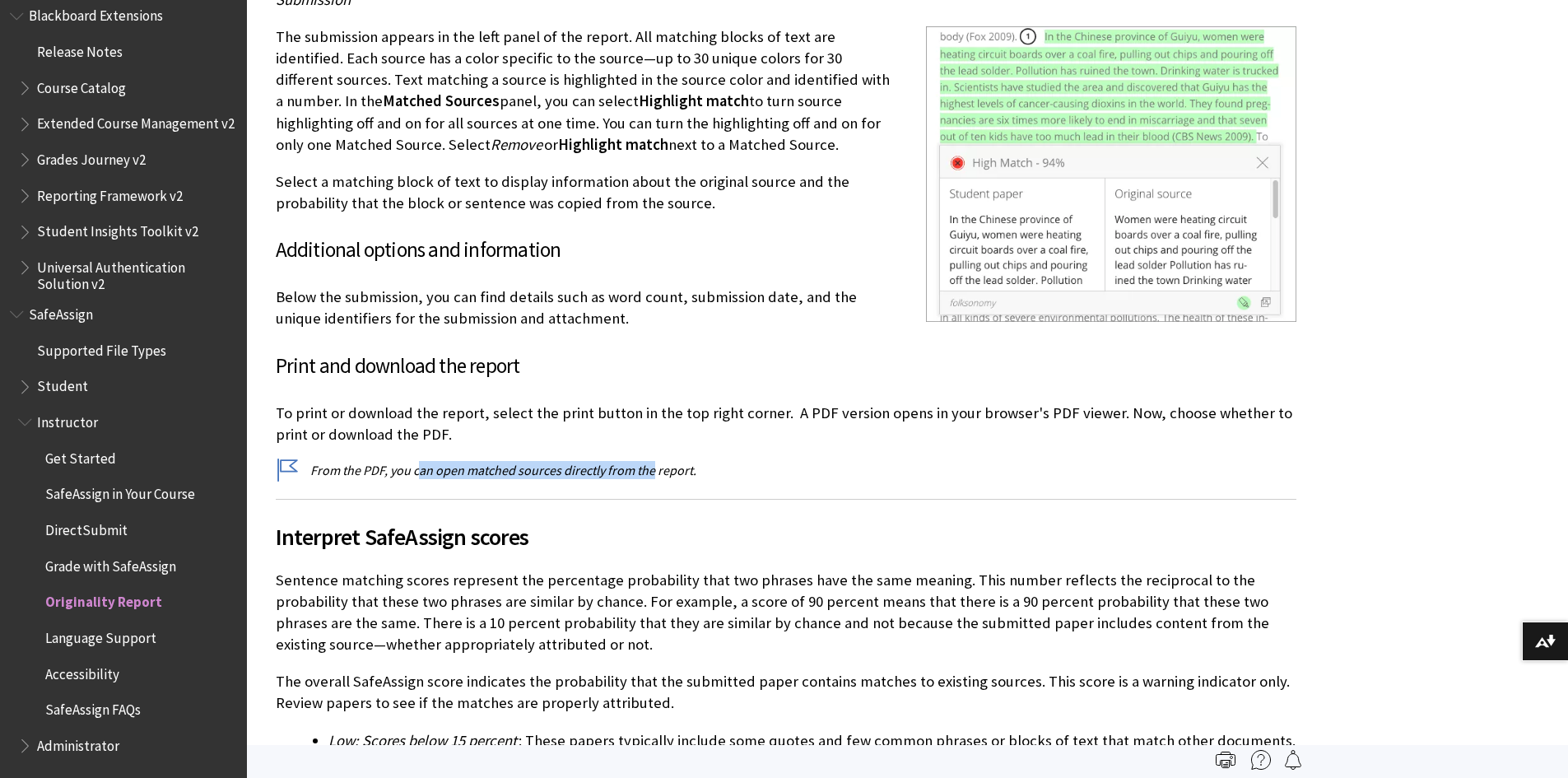 drag, startPoint x: 649, startPoint y: 475, endPoint x: 420, endPoint y: 477, distance: 229.00873 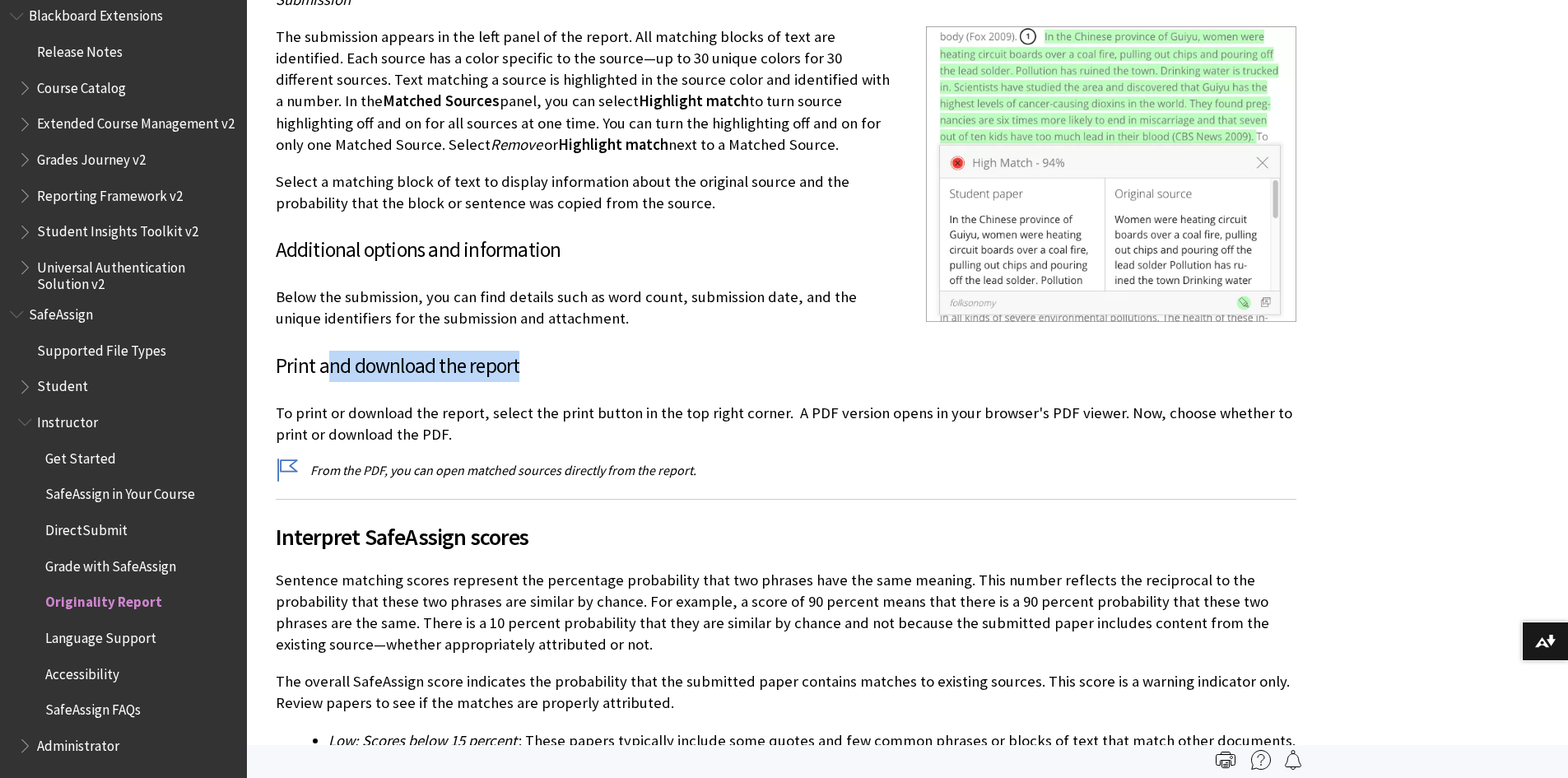 drag, startPoint x: 329, startPoint y: 364, endPoint x: 531, endPoint y: 366, distance: 202.0099 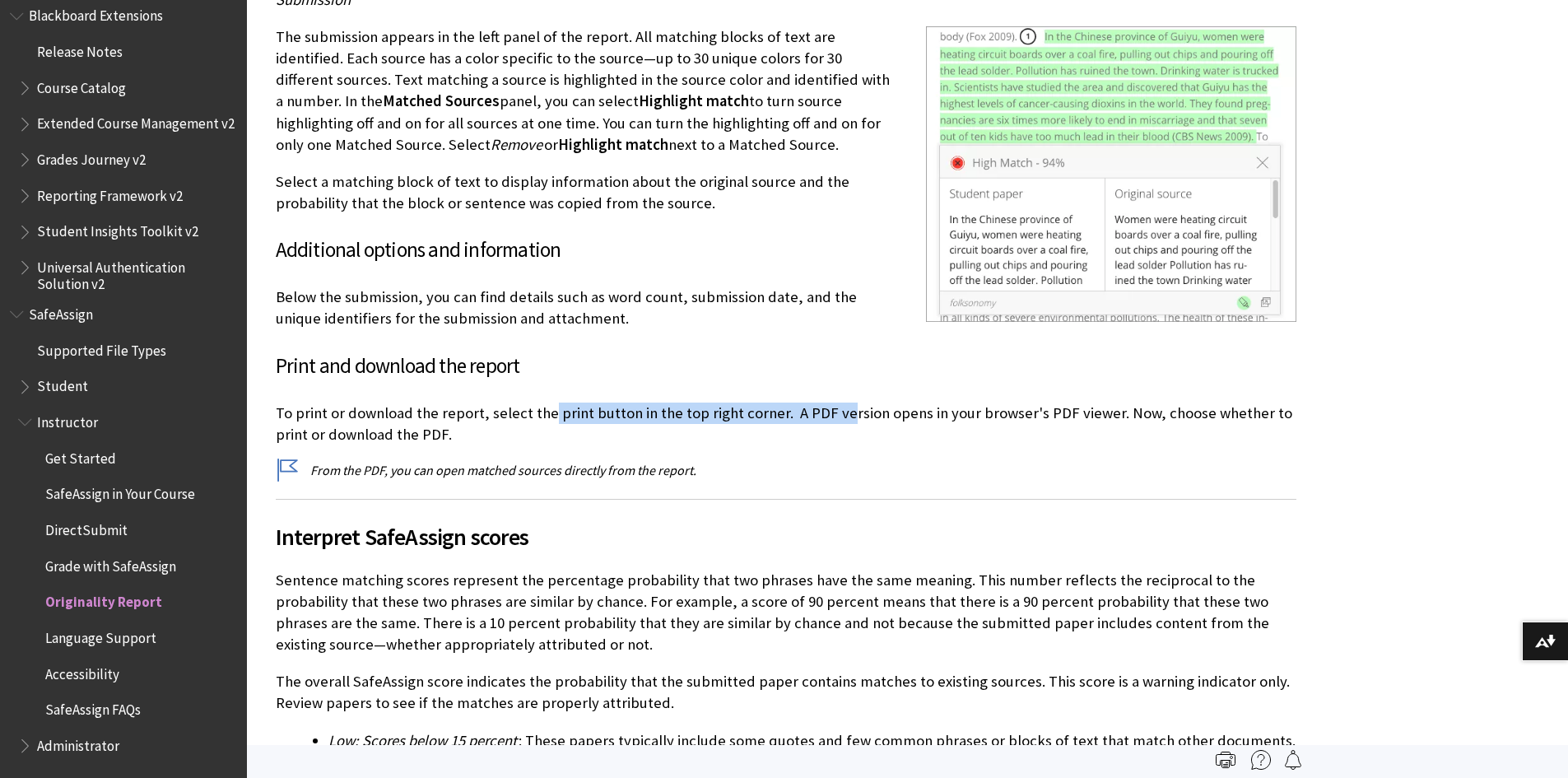 drag, startPoint x: 547, startPoint y: 418, endPoint x: 833, endPoint y: 422, distance: 286.02797 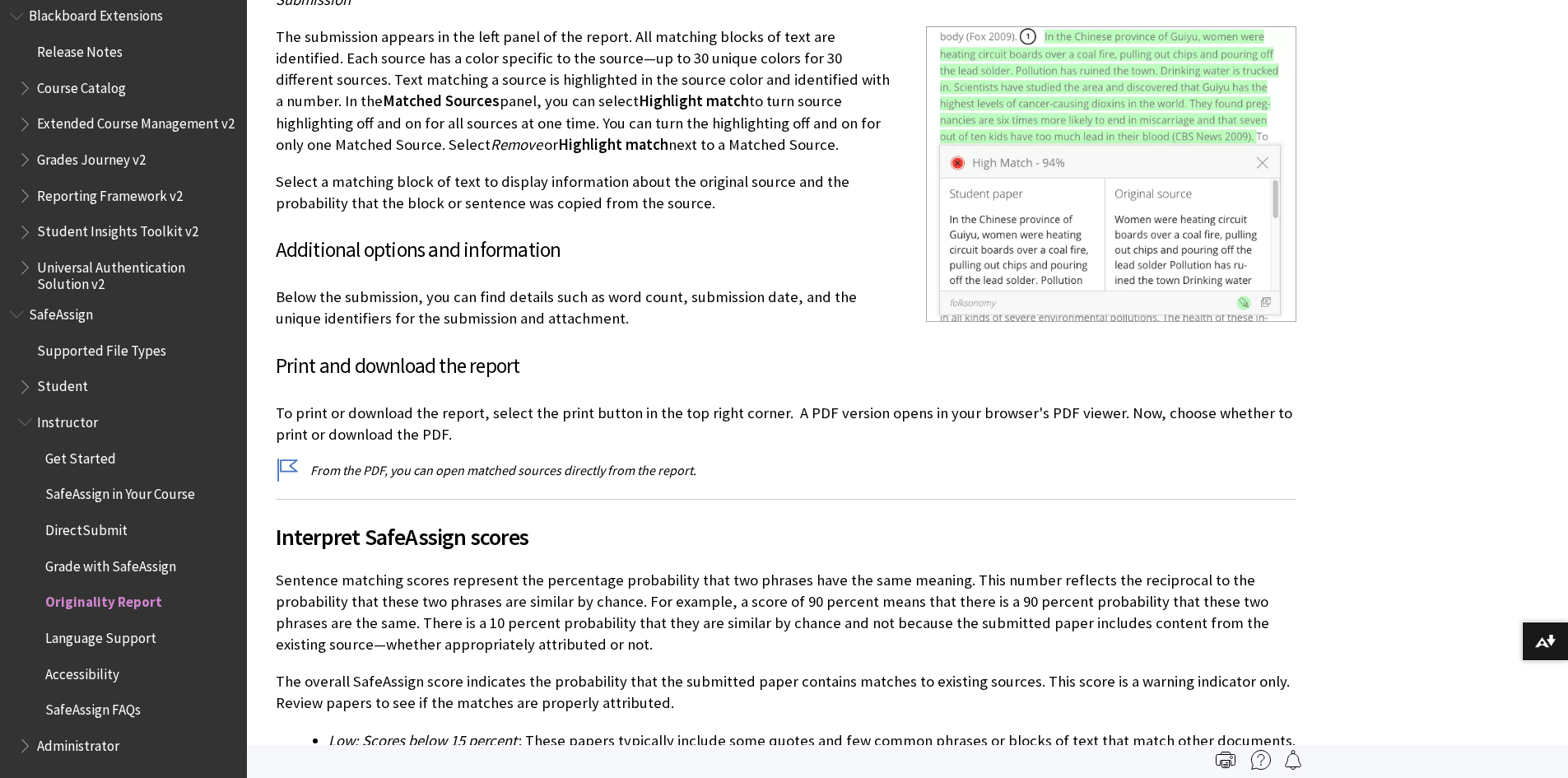 click on "To print or download the report, select the print button in the top right corner.  A PDF version opens in your browser's PDF viewer. Now, choose whether to print or download the PDF." at bounding box center [786, 424] 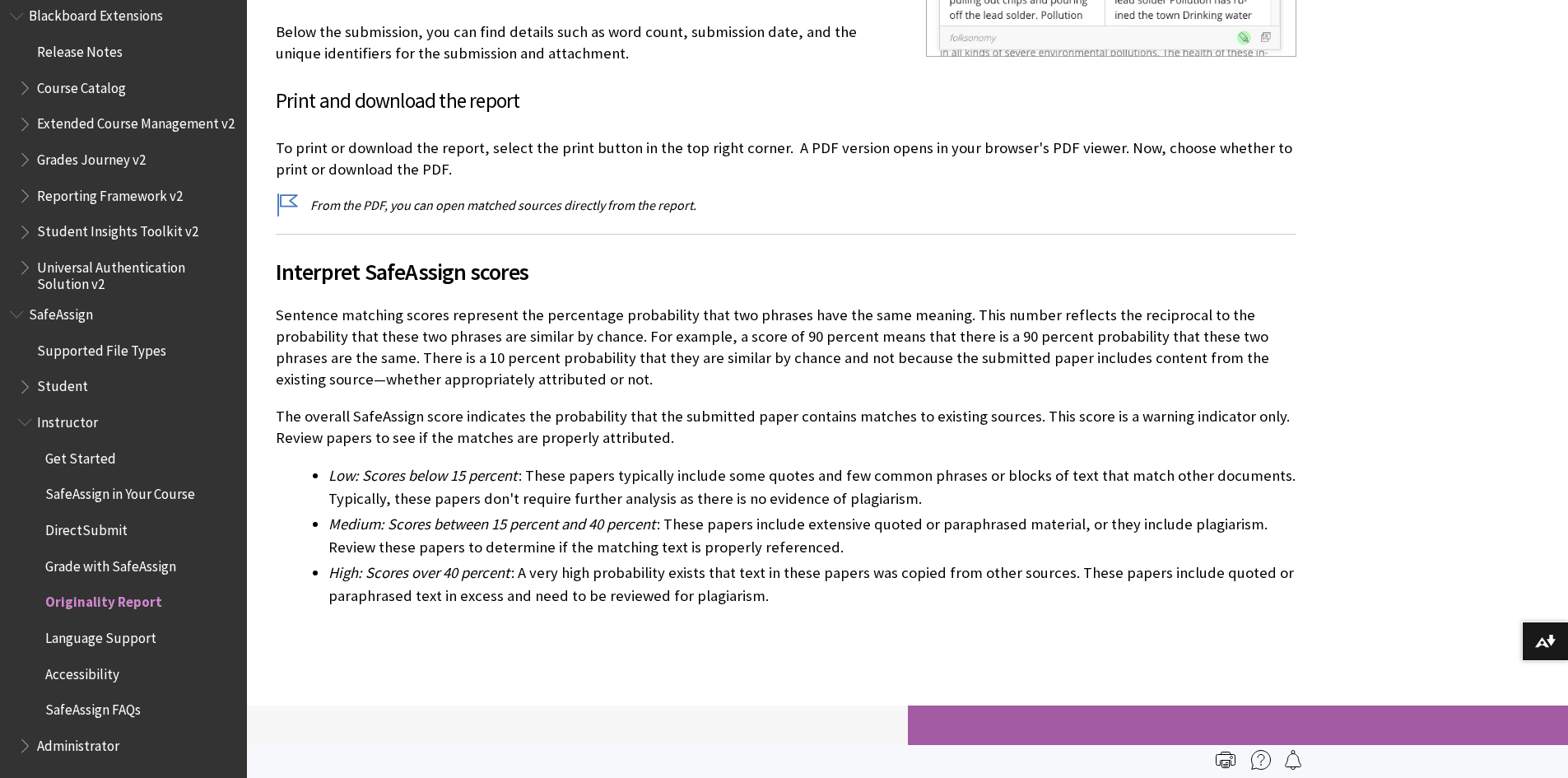 scroll, scrollTop: 4116, scrollLeft: 0, axis: vertical 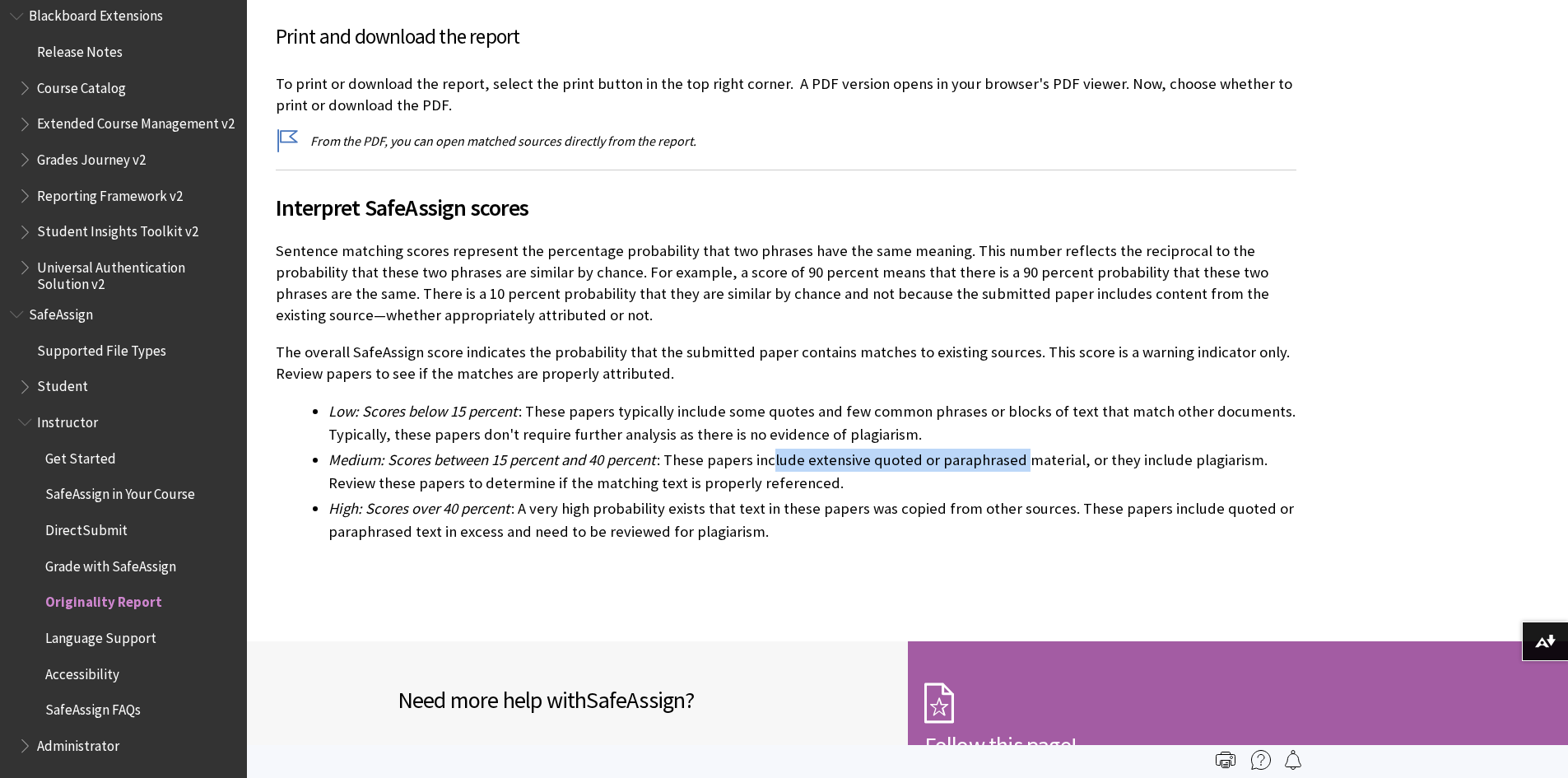 drag, startPoint x: 771, startPoint y: 460, endPoint x: 1019, endPoint y: 463, distance: 248.01814 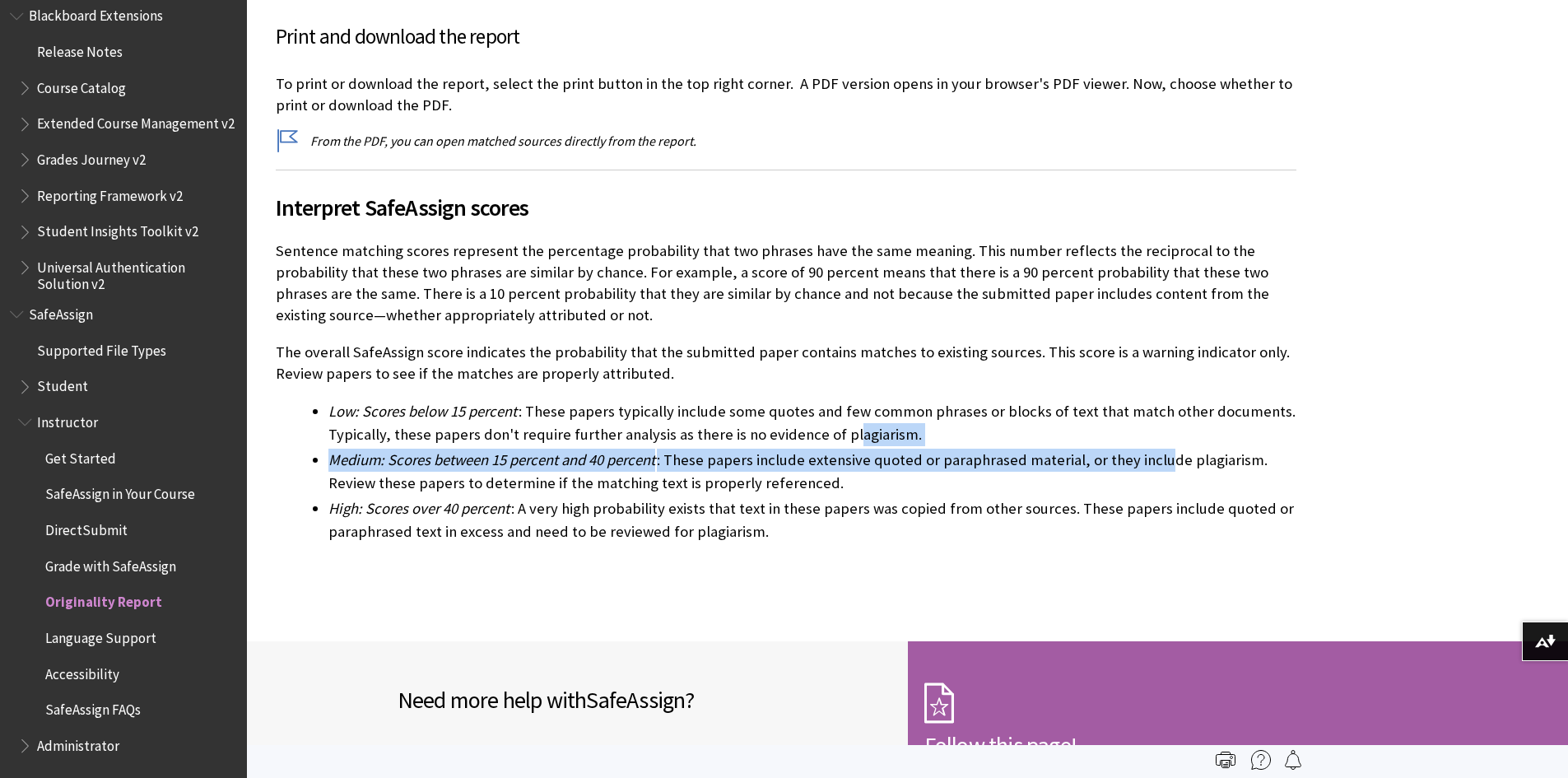 drag, startPoint x: 1156, startPoint y: 466, endPoint x: 844, endPoint y: 444, distance: 312.7747 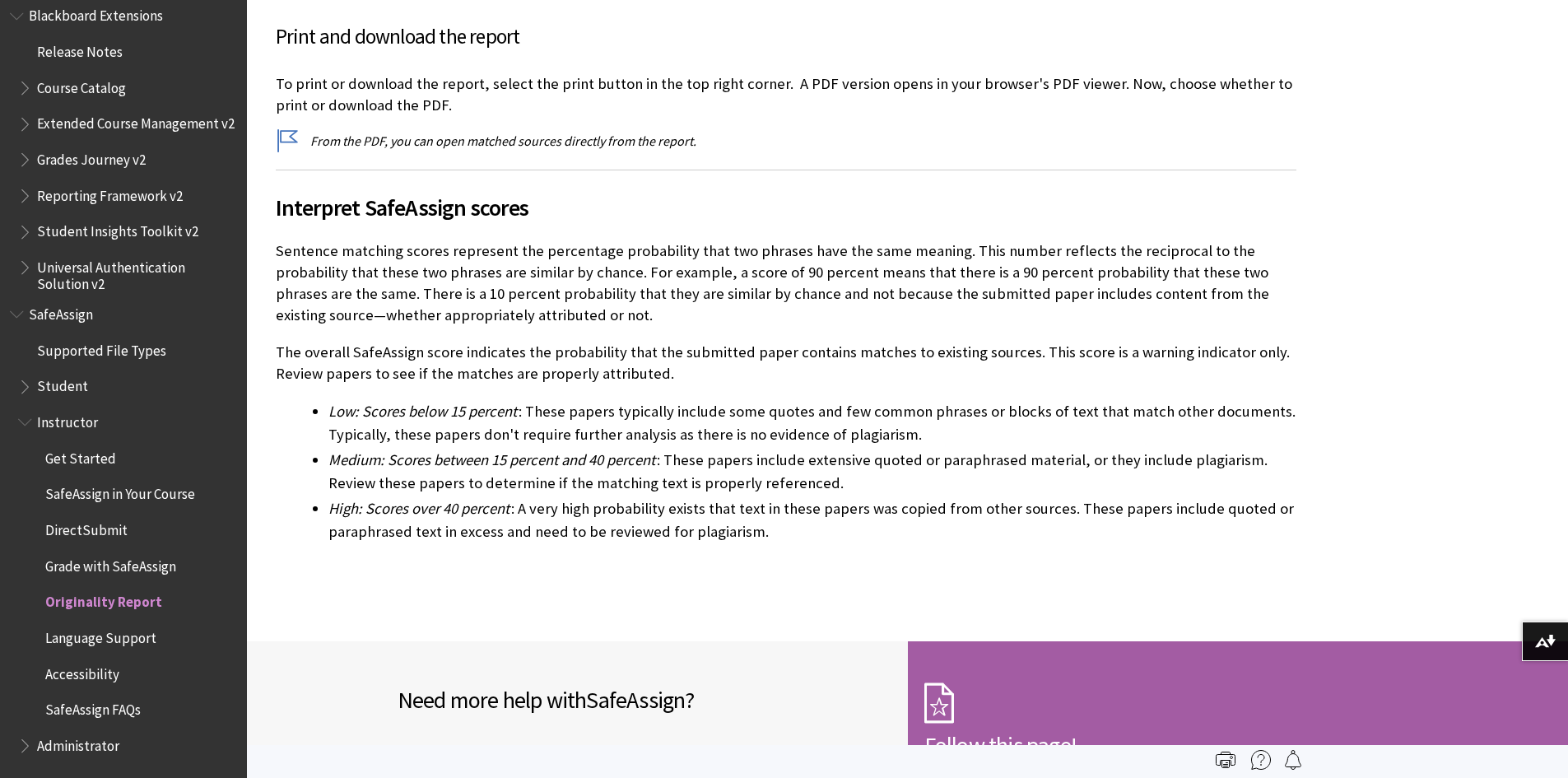 click on "Medium: Scores between 15 percent and 40 percent : These papers include extensive quoted or paraphrased material, or they include plagiarism. Review these papers to determine if the matching text is properly referenced." at bounding box center (812, 472) 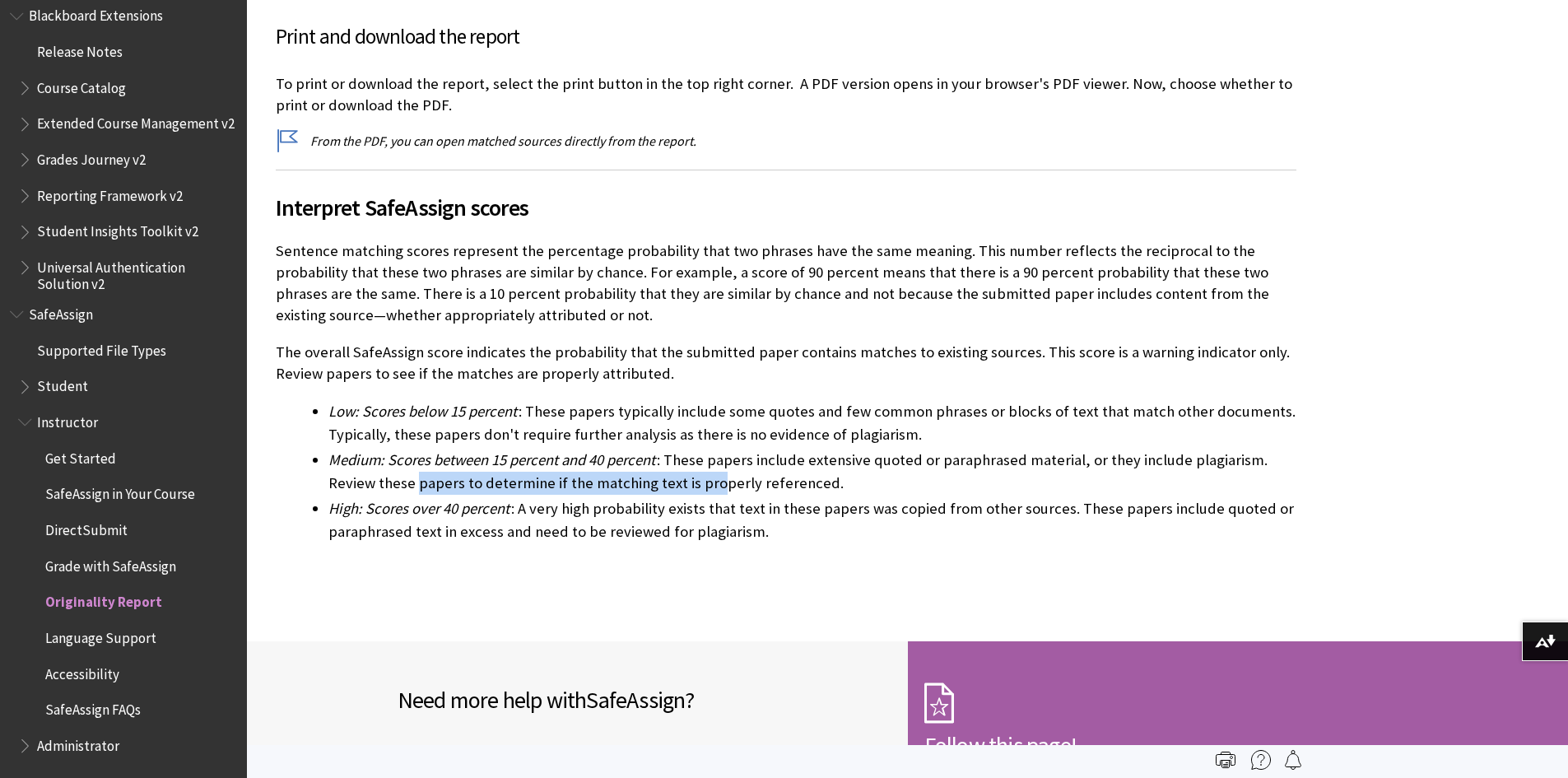 drag, startPoint x: 416, startPoint y: 481, endPoint x: 711, endPoint y: 481, distance: 295 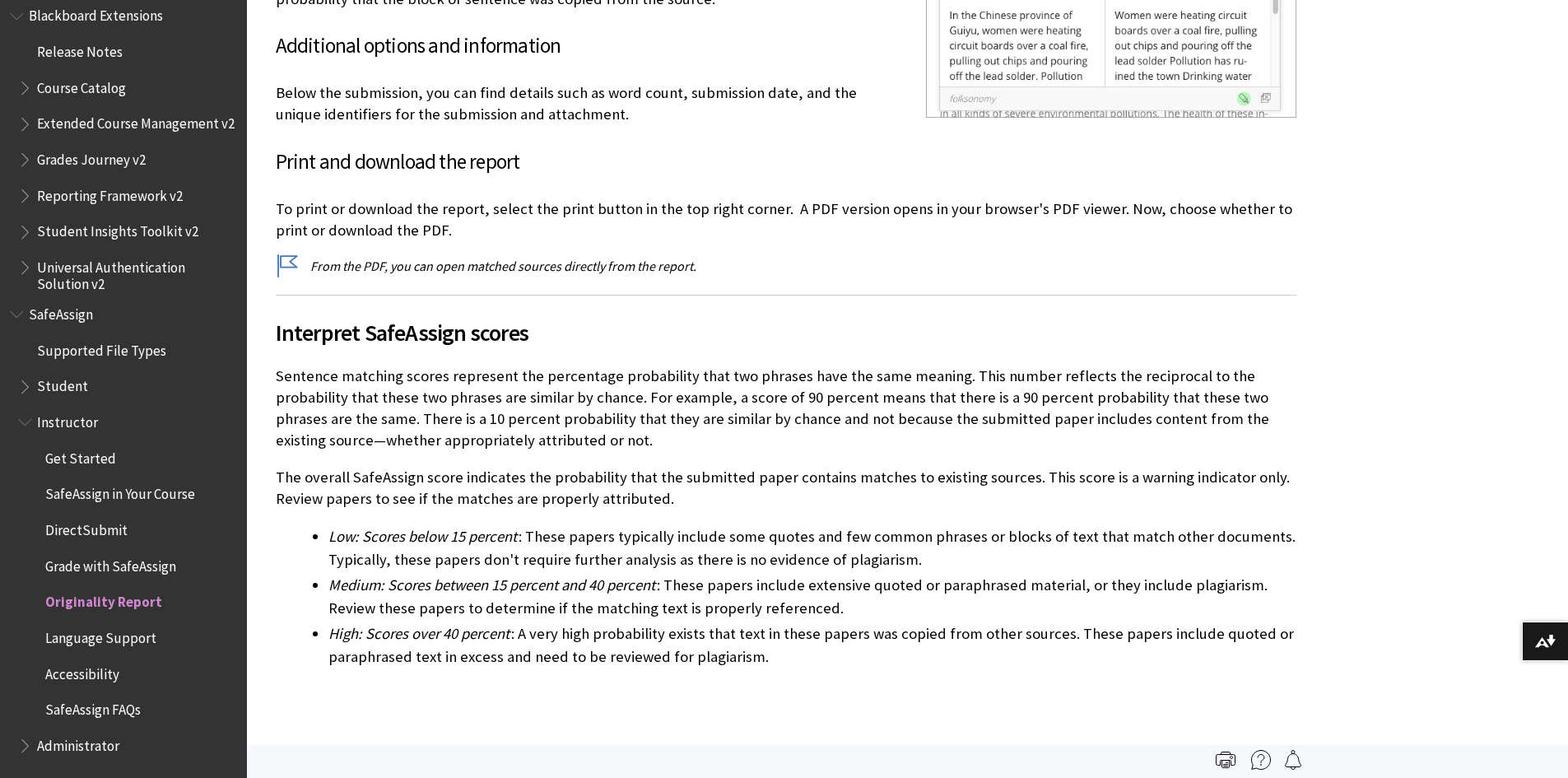 scroll, scrollTop: 3987, scrollLeft: 0, axis: vertical 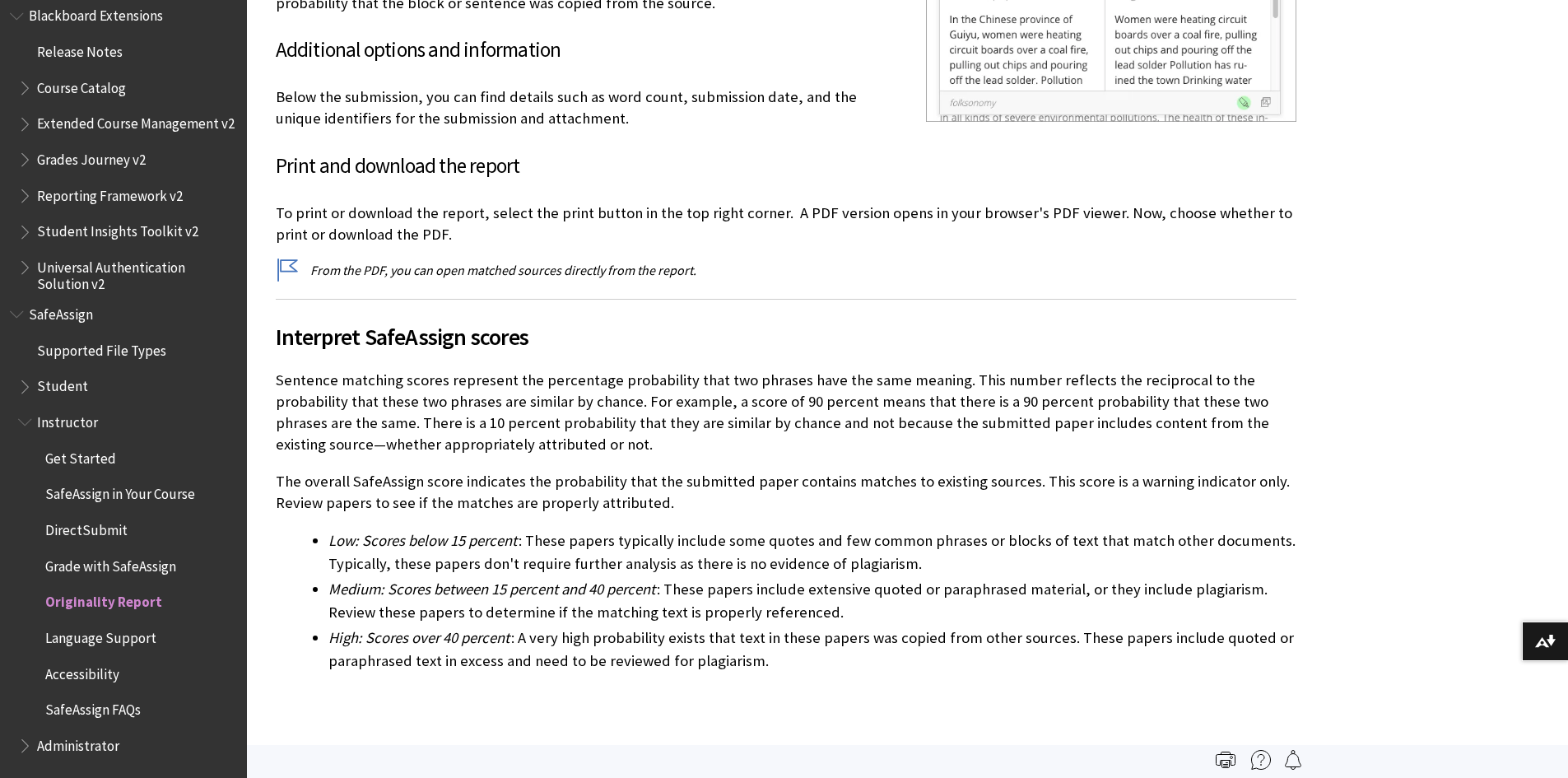 click on "Print and download the report" at bounding box center (786, 166) 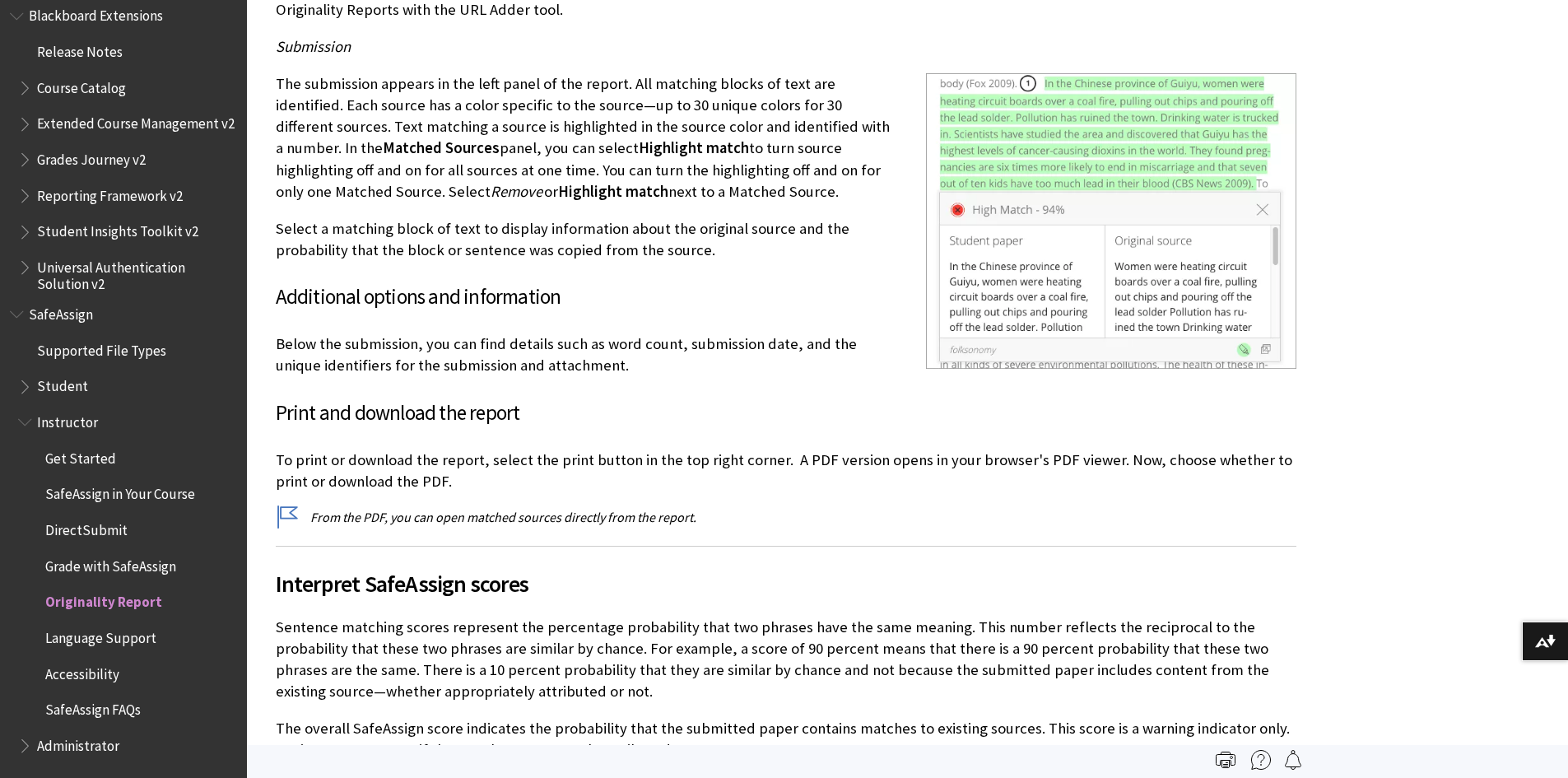 scroll, scrollTop: 3658, scrollLeft: 0, axis: vertical 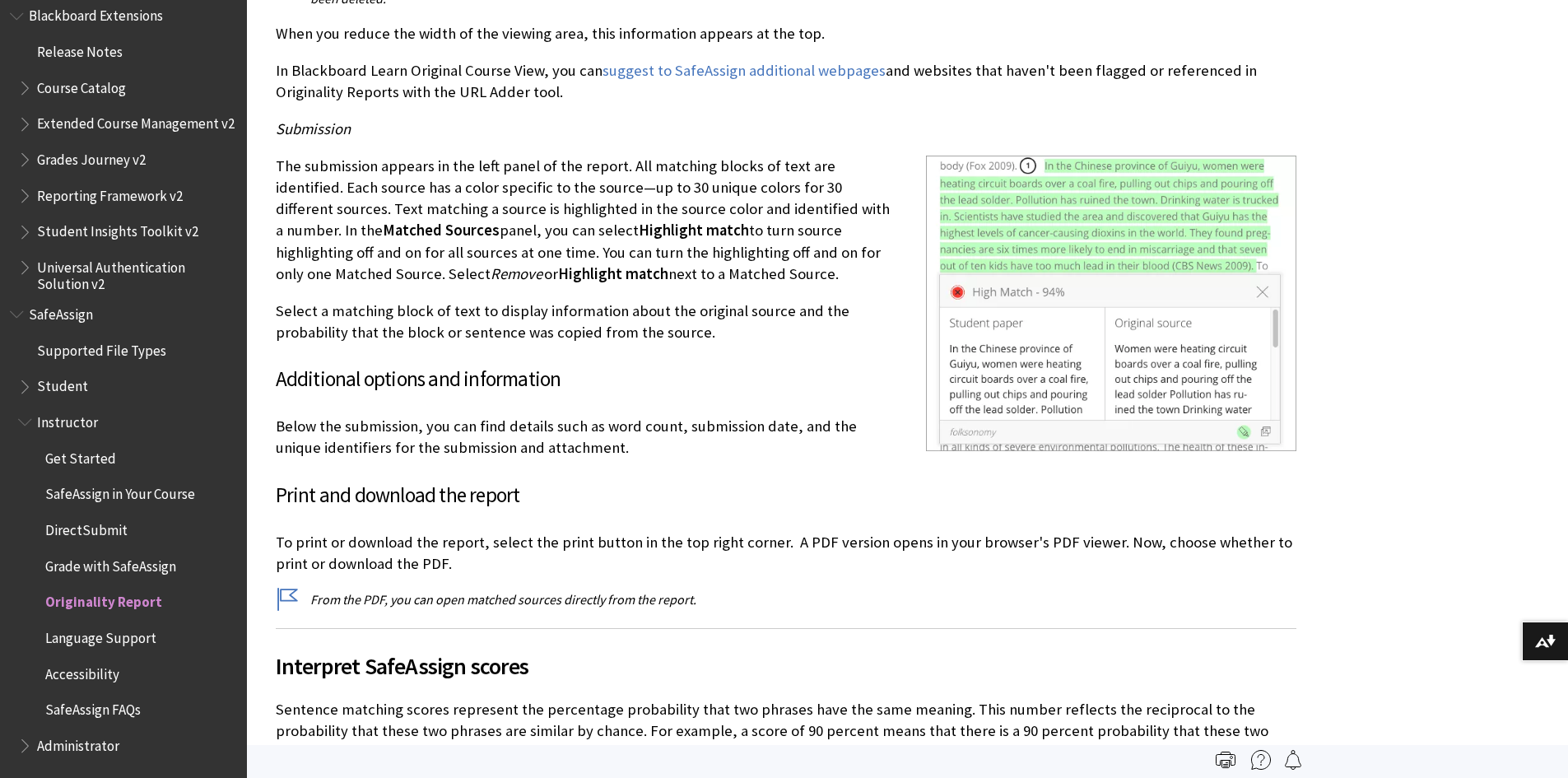 click on "Language Support" at bounding box center (100, 635) 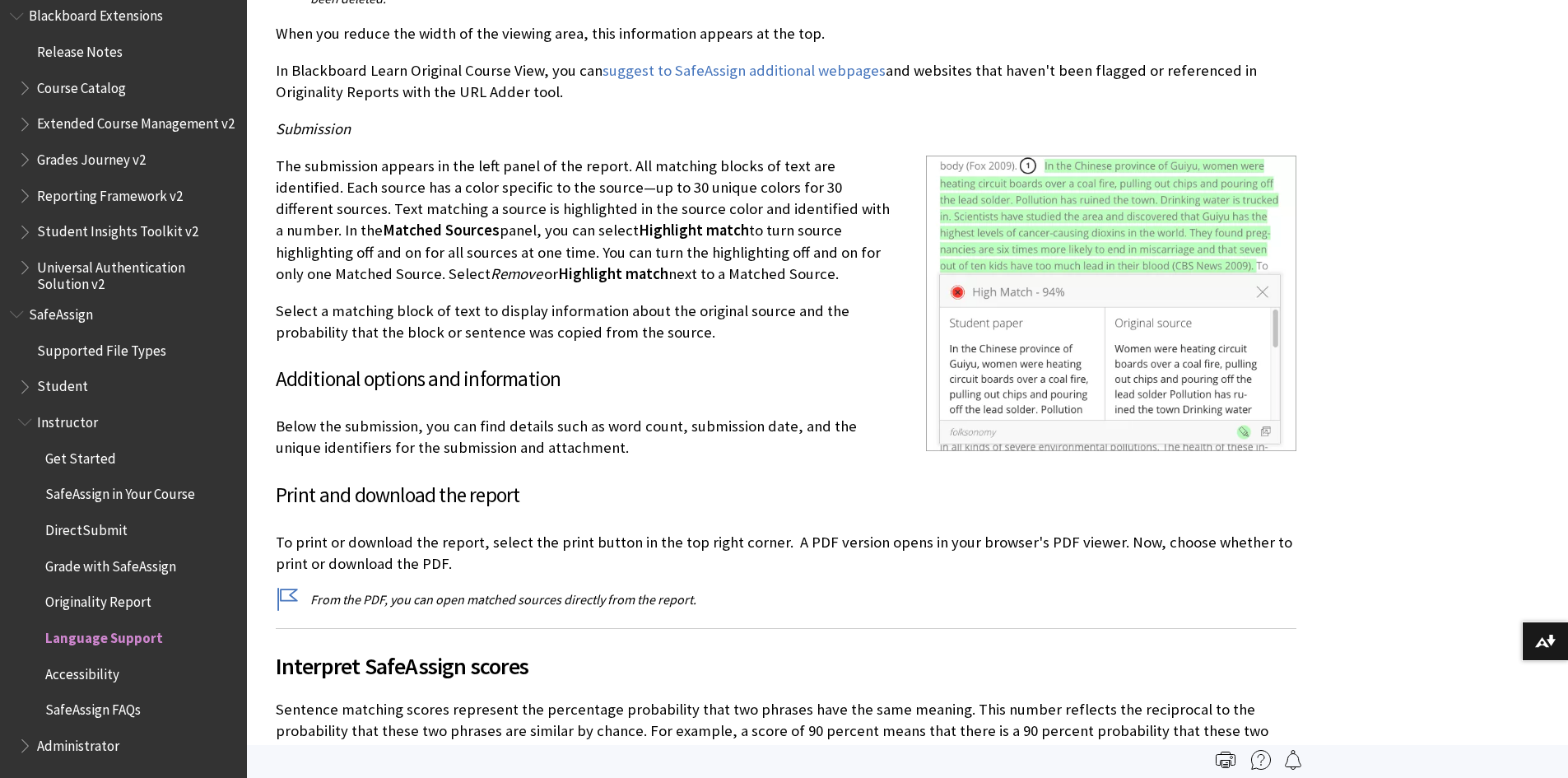 scroll, scrollTop: 3711, scrollLeft: 0, axis: vertical 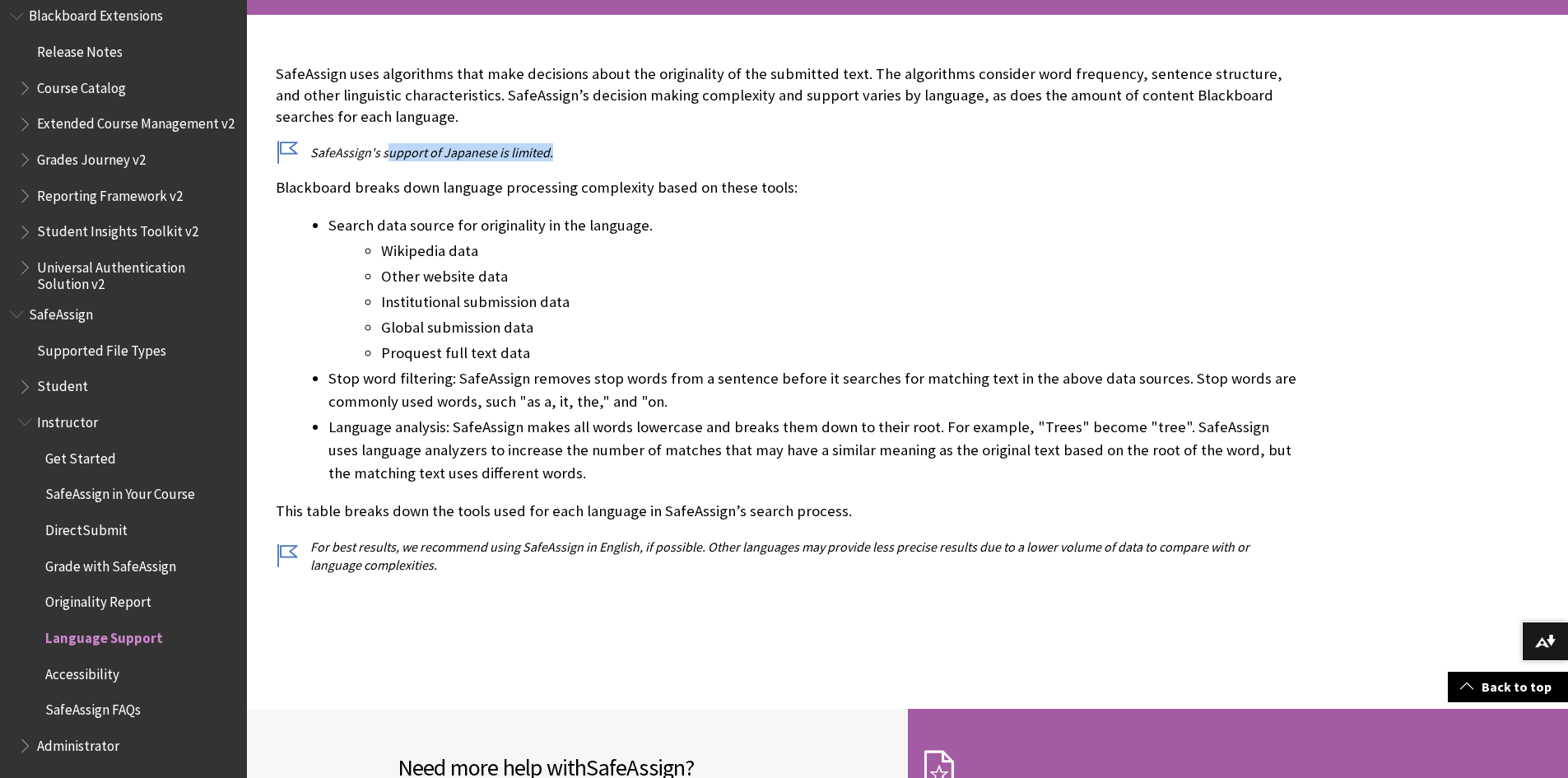 drag, startPoint x: 389, startPoint y: 151, endPoint x: 615, endPoint y: 151, distance: 226 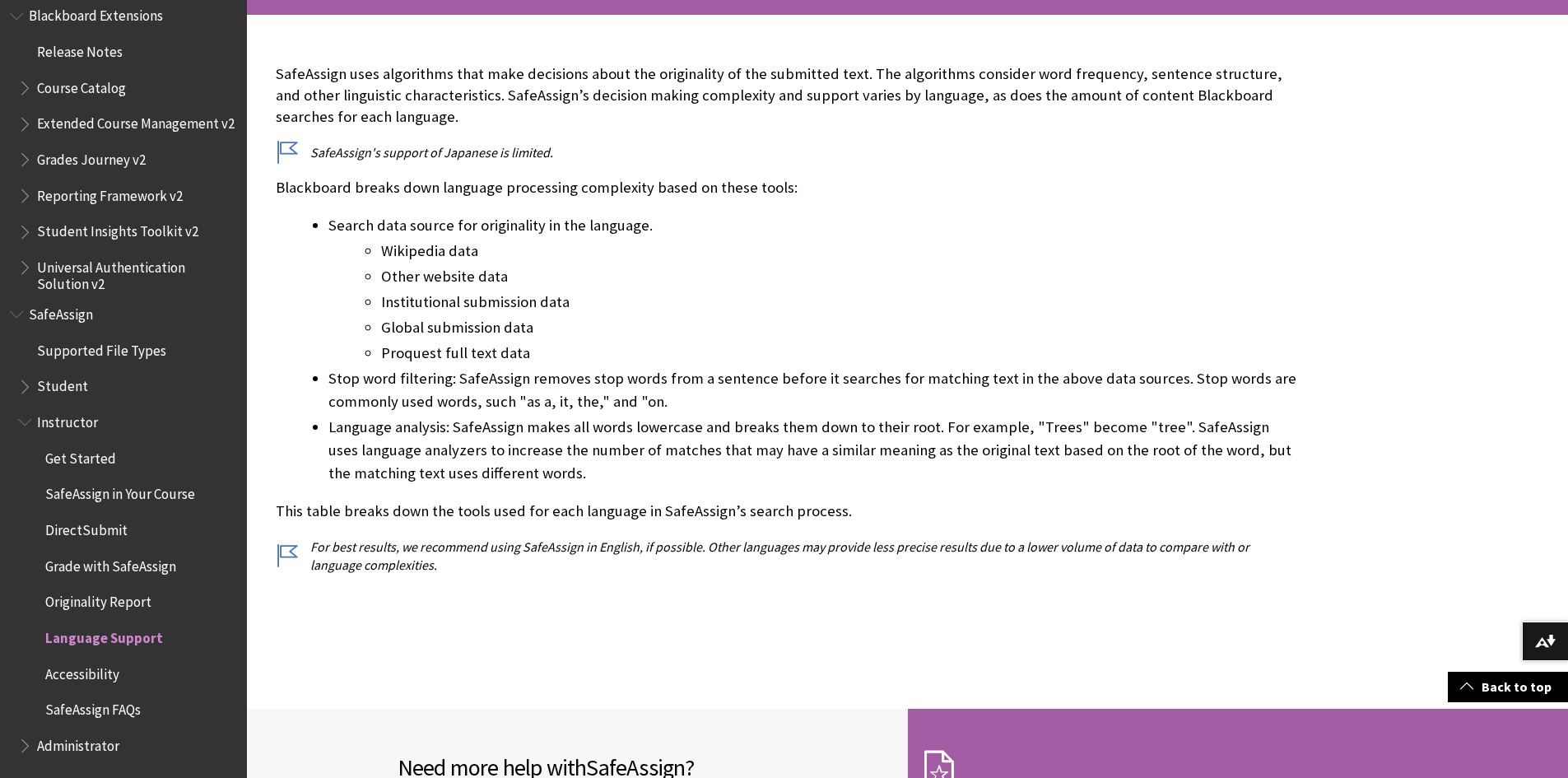 click on "SafeAssign FAQs" at bounding box center (93, 707) 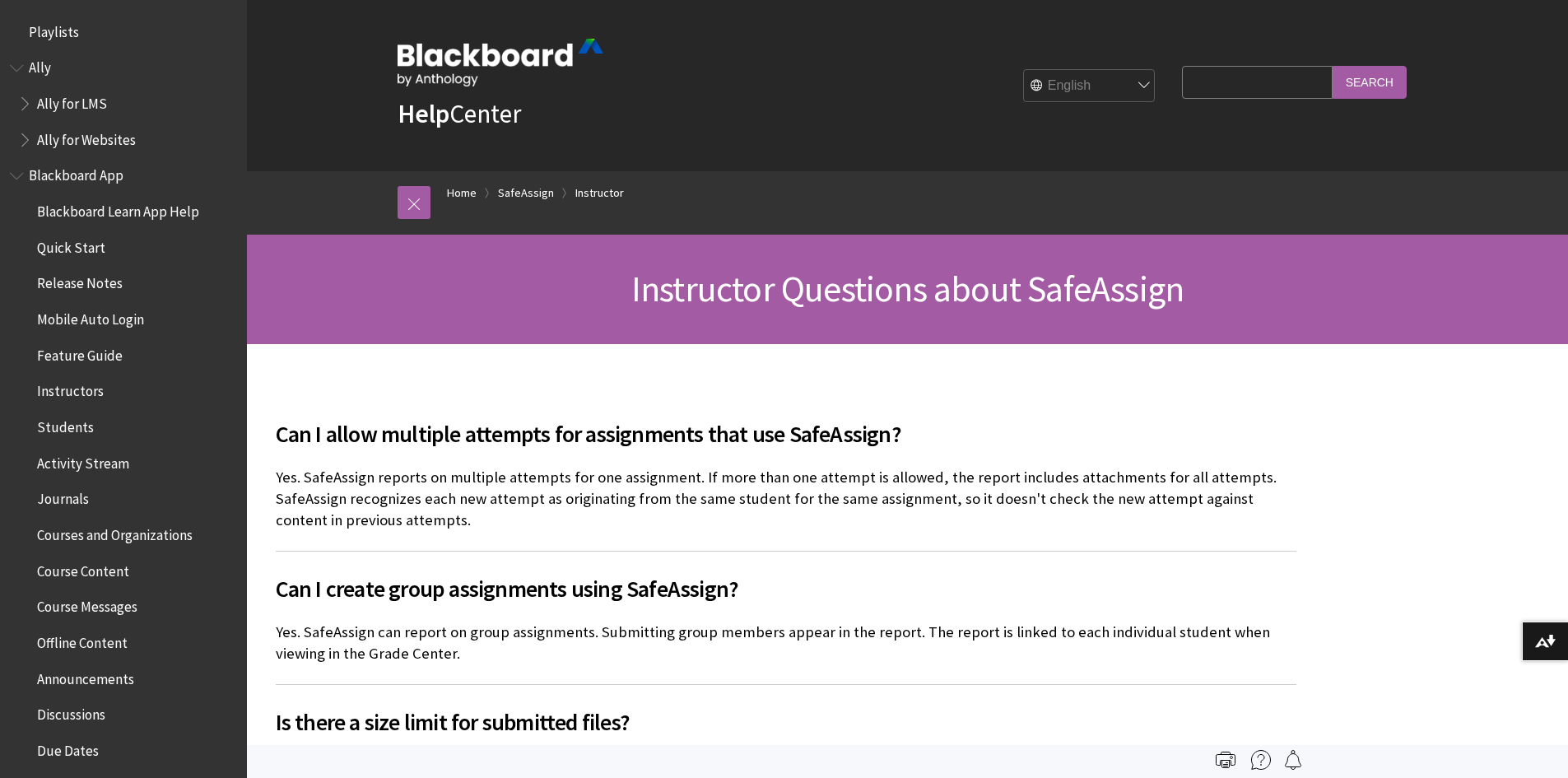 scroll, scrollTop: 0, scrollLeft: 0, axis: both 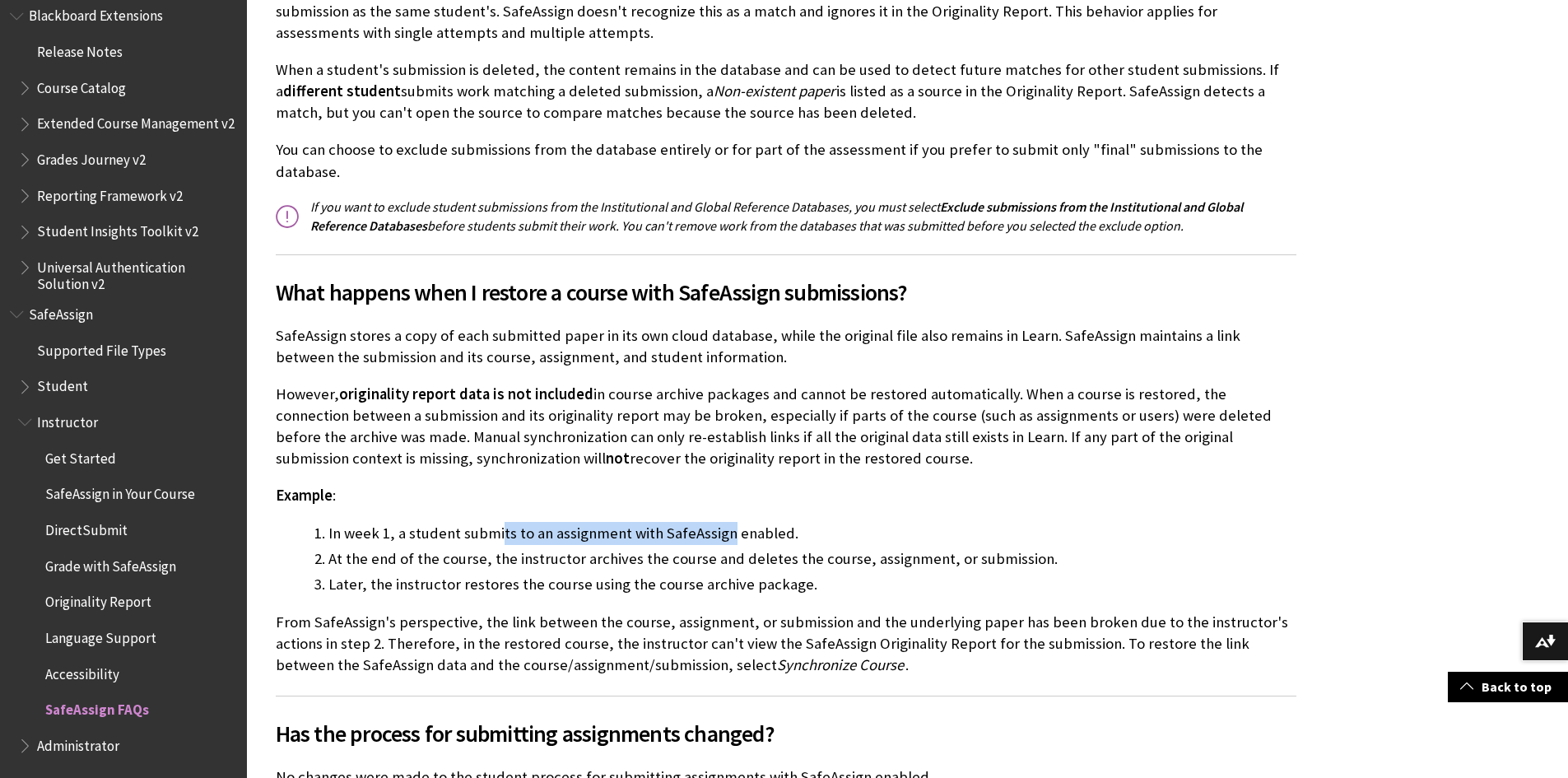 drag, startPoint x: 724, startPoint y: 470, endPoint x: 500, endPoint y: 469, distance: 224.00223 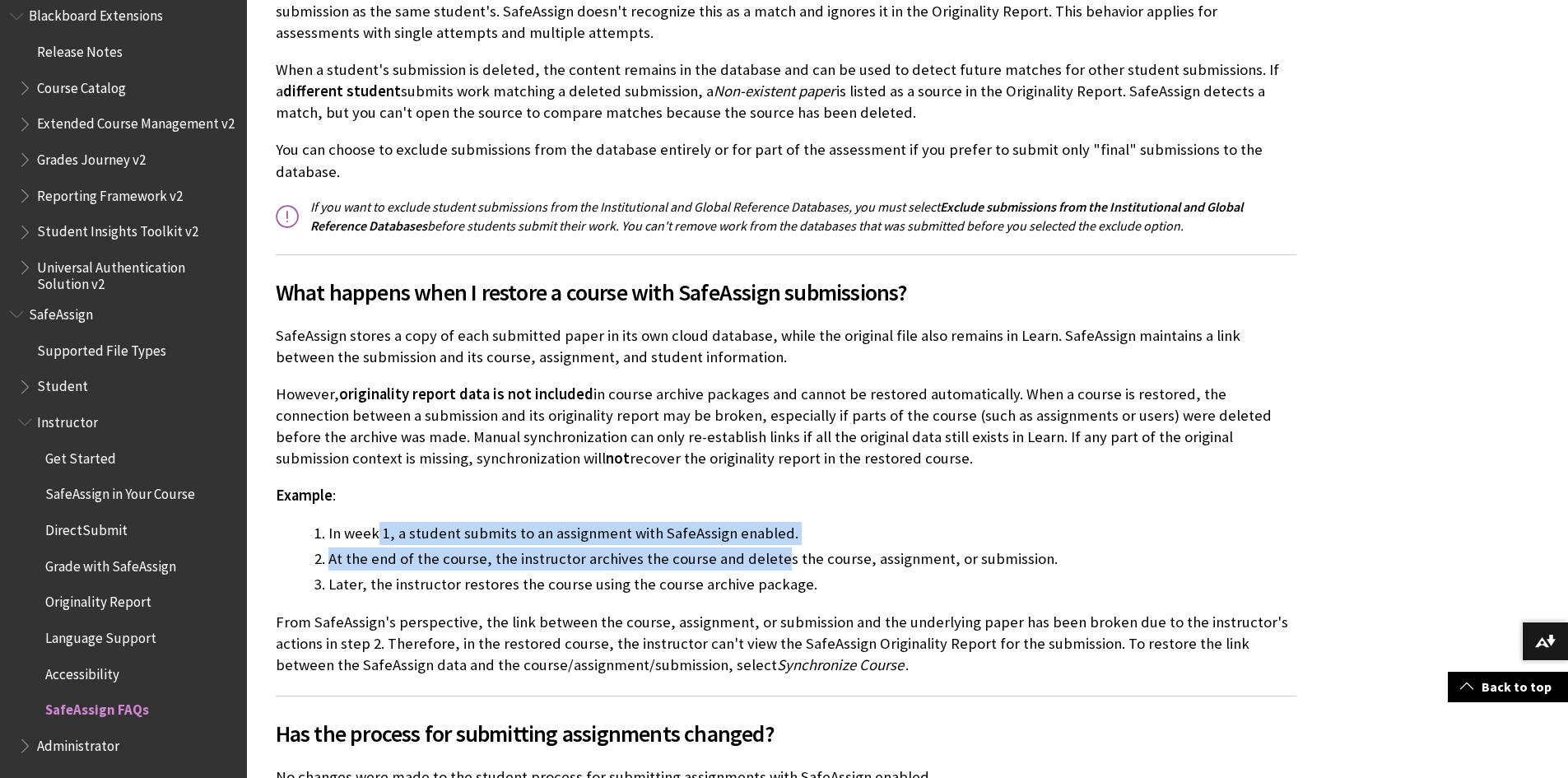 drag, startPoint x: 375, startPoint y: 475, endPoint x: 768, endPoint y: 486, distance: 393.15391 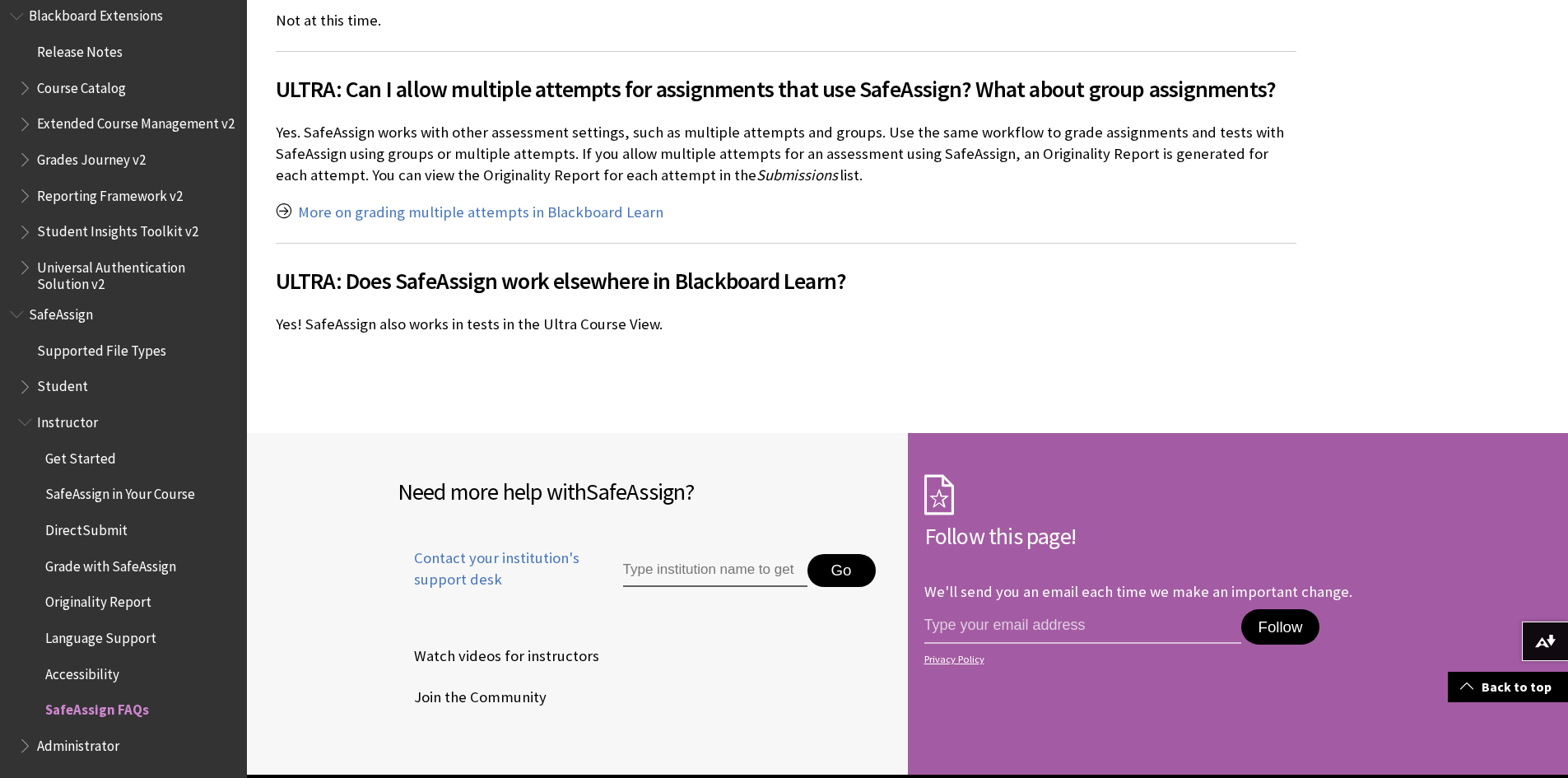scroll, scrollTop: 2881, scrollLeft: 0, axis: vertical 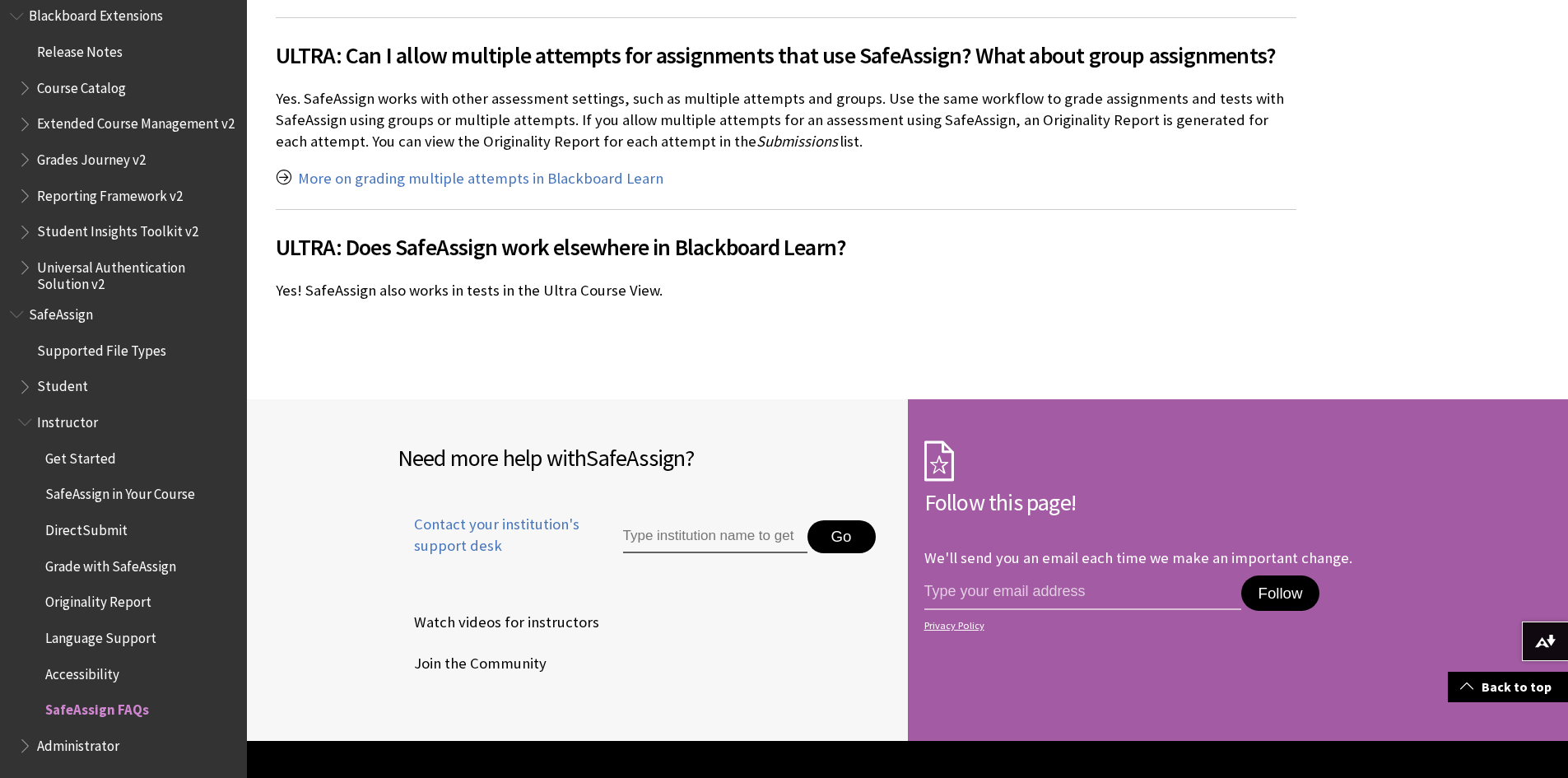 click on "Originality Report" at bounding box center [98, 599] 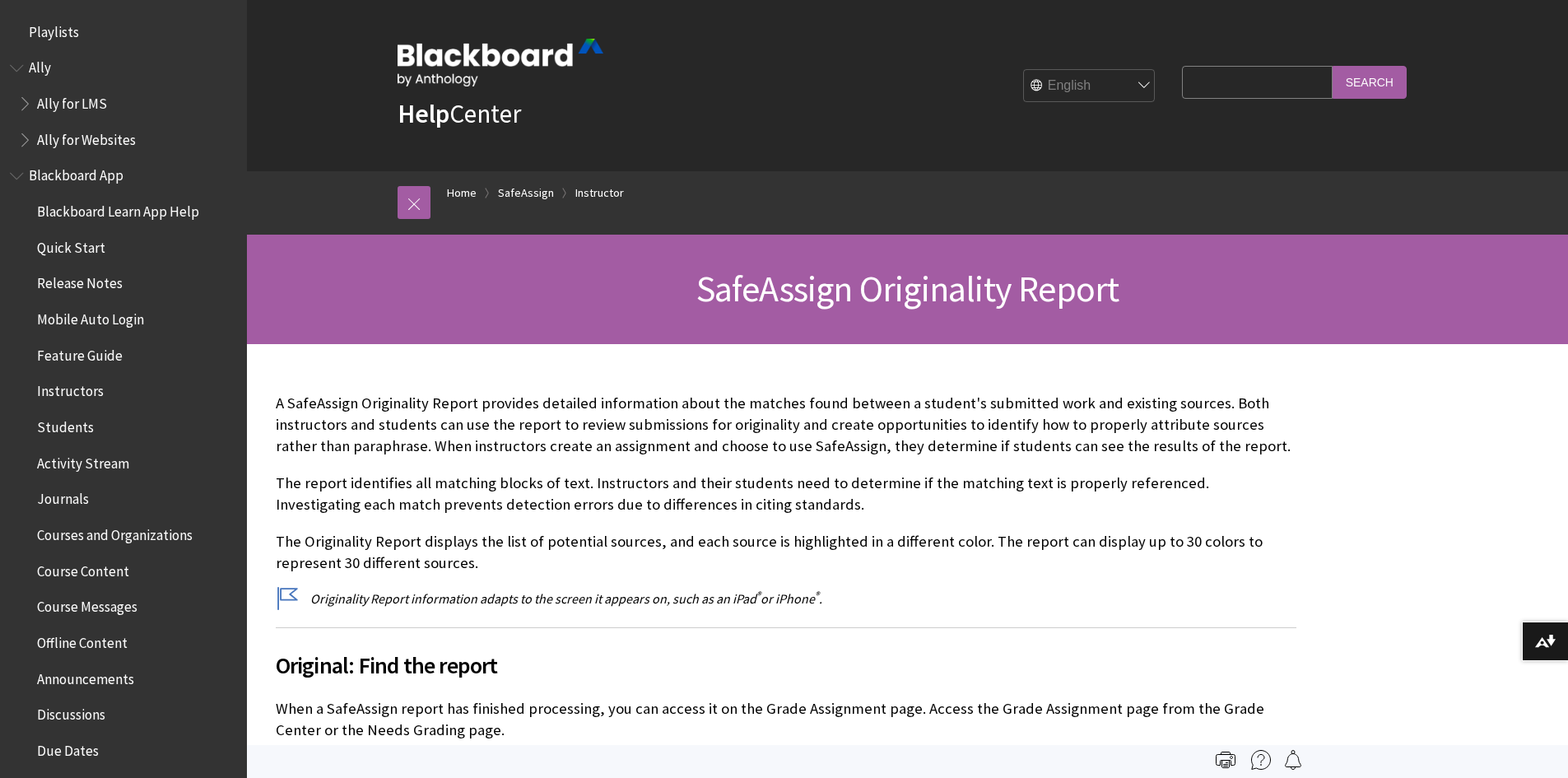 scroll, scrollTop: 0, scrollLeft: 0, axis: both 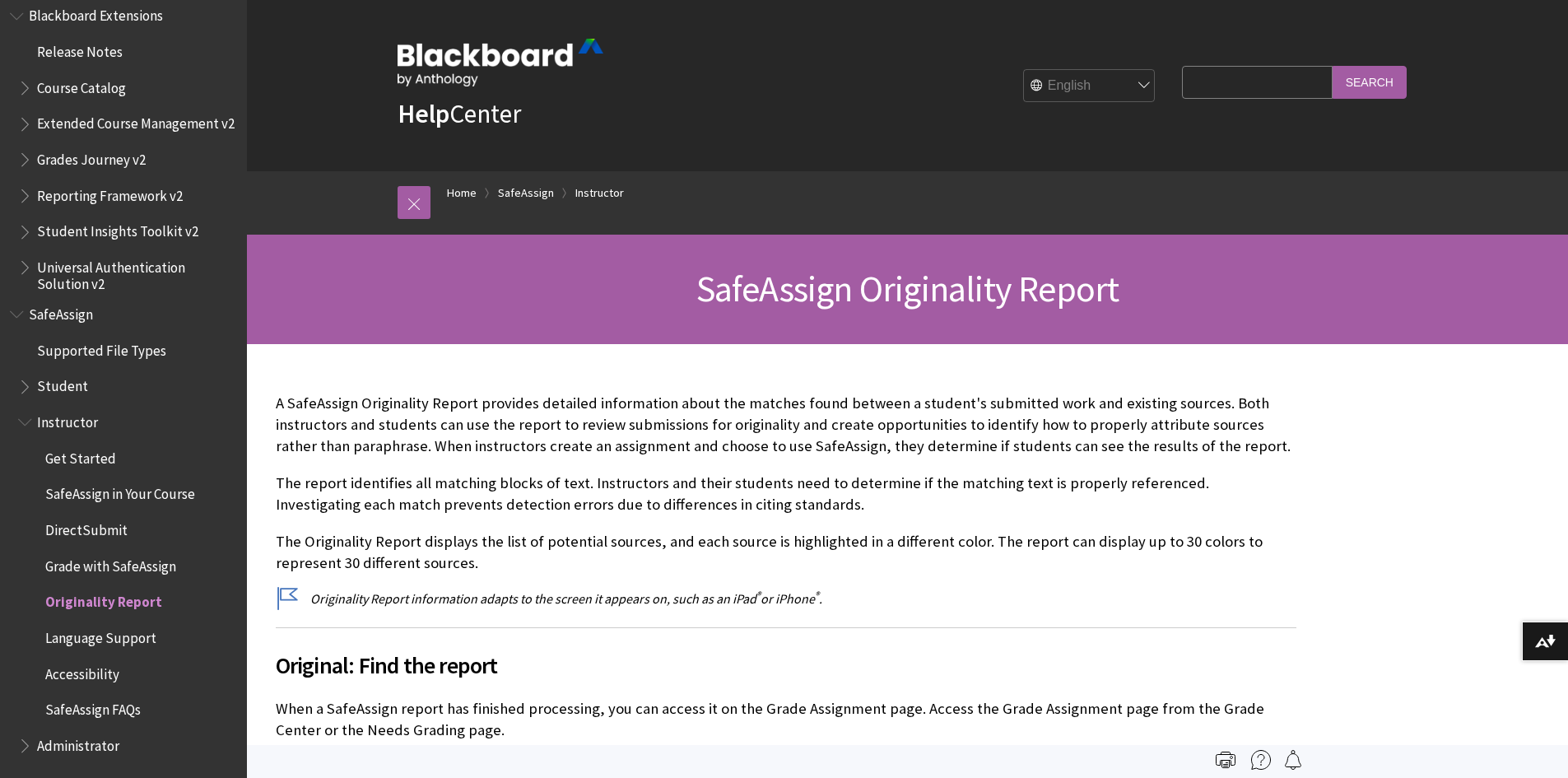 click on "Grade with SafeAssign" at bounding box center (110, 563) 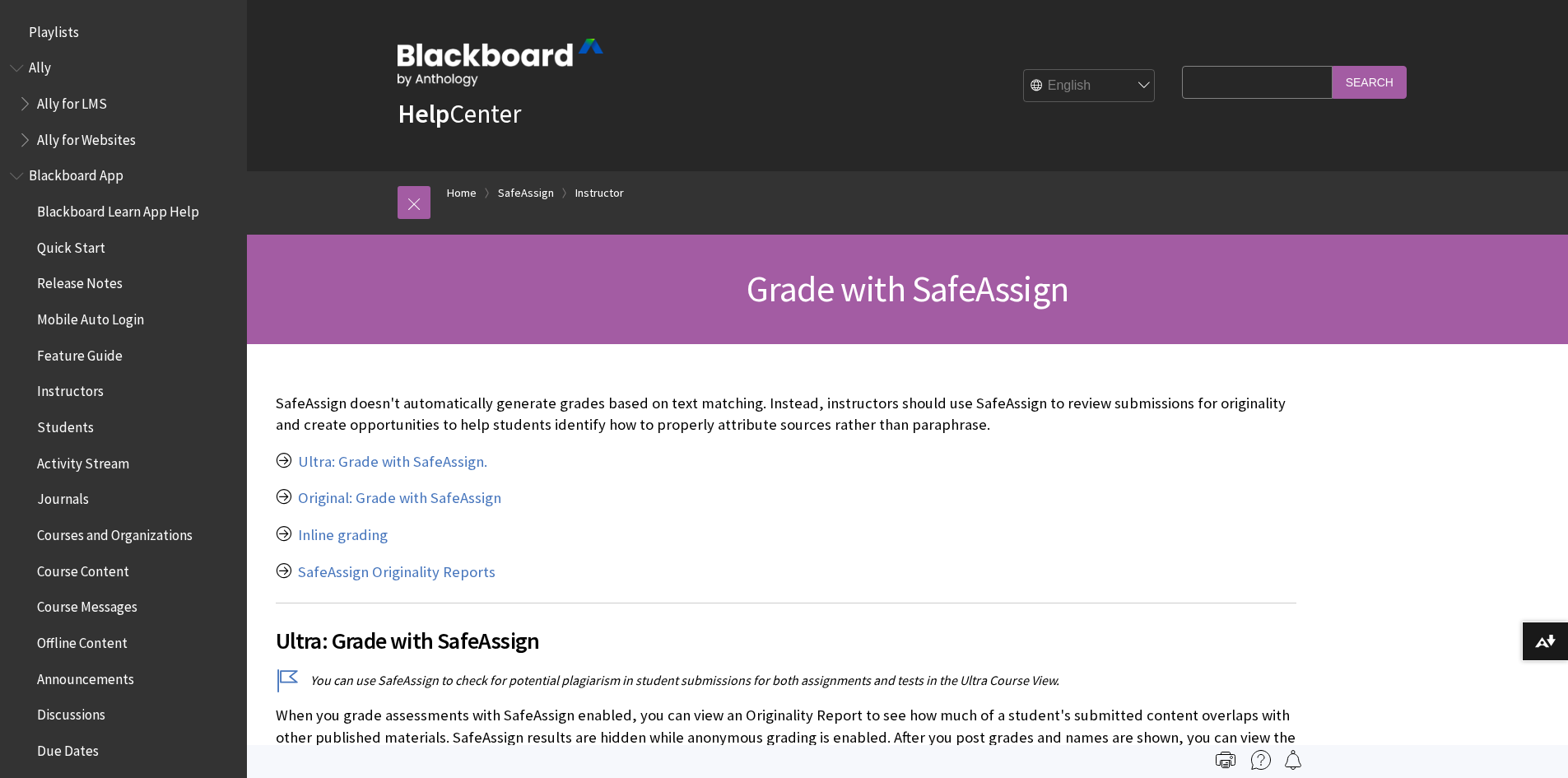 scroll, scrollTop: 0, scrollLeft: 0, axis: both 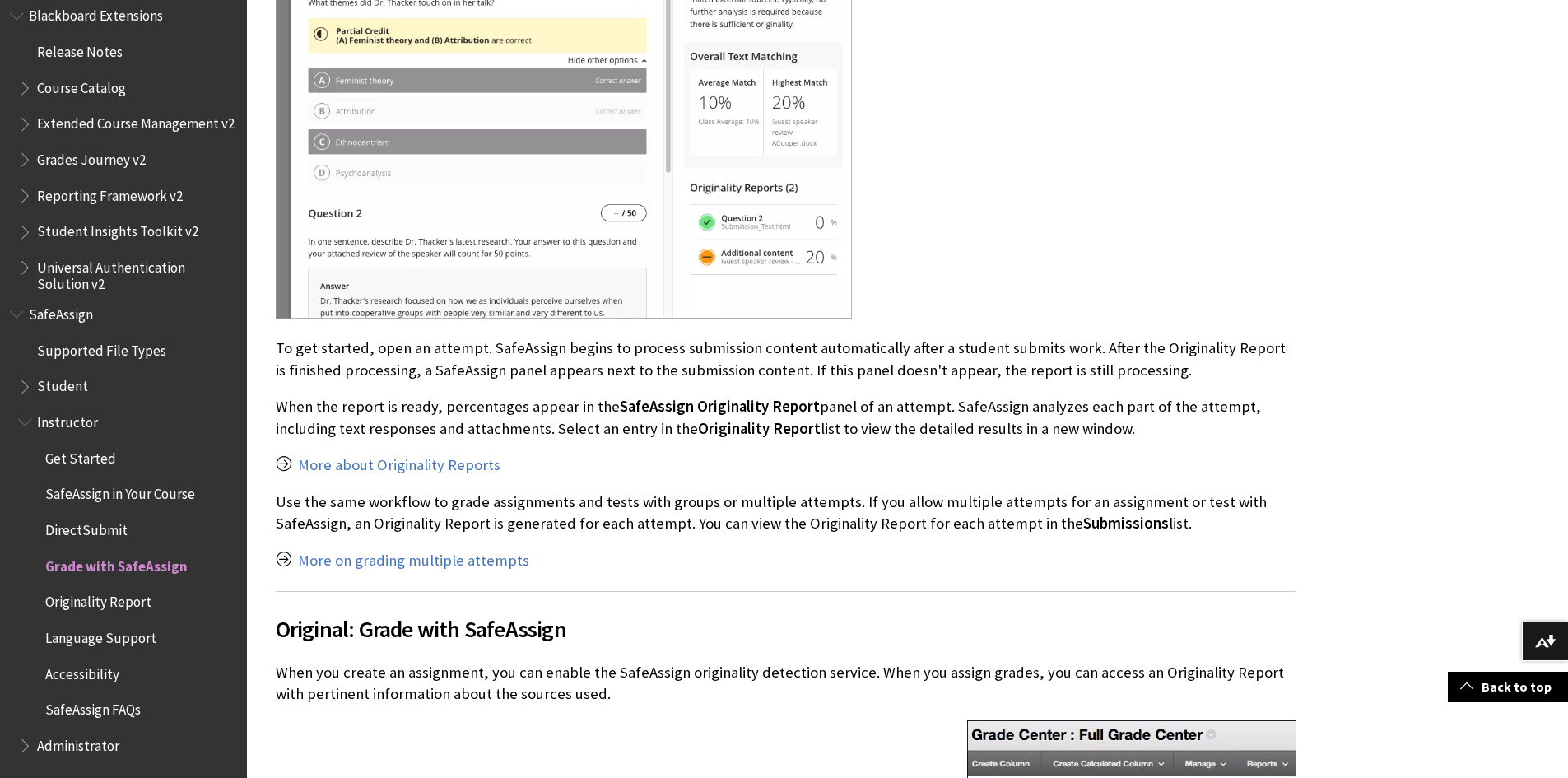 click at bounding box center (26, 383) 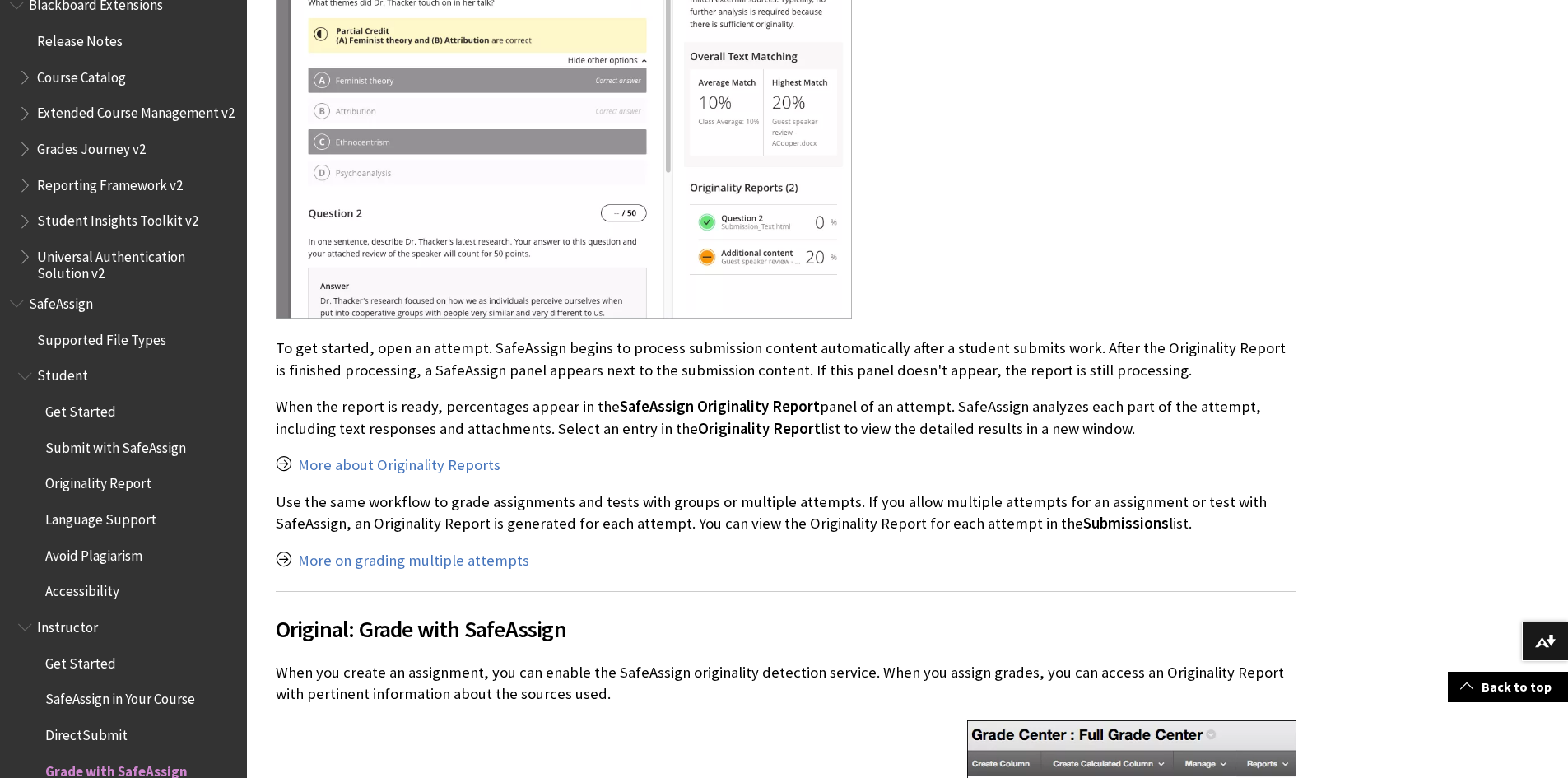 scroll, scrollTop: 1881, scrollLeft: 0, axis: vertical 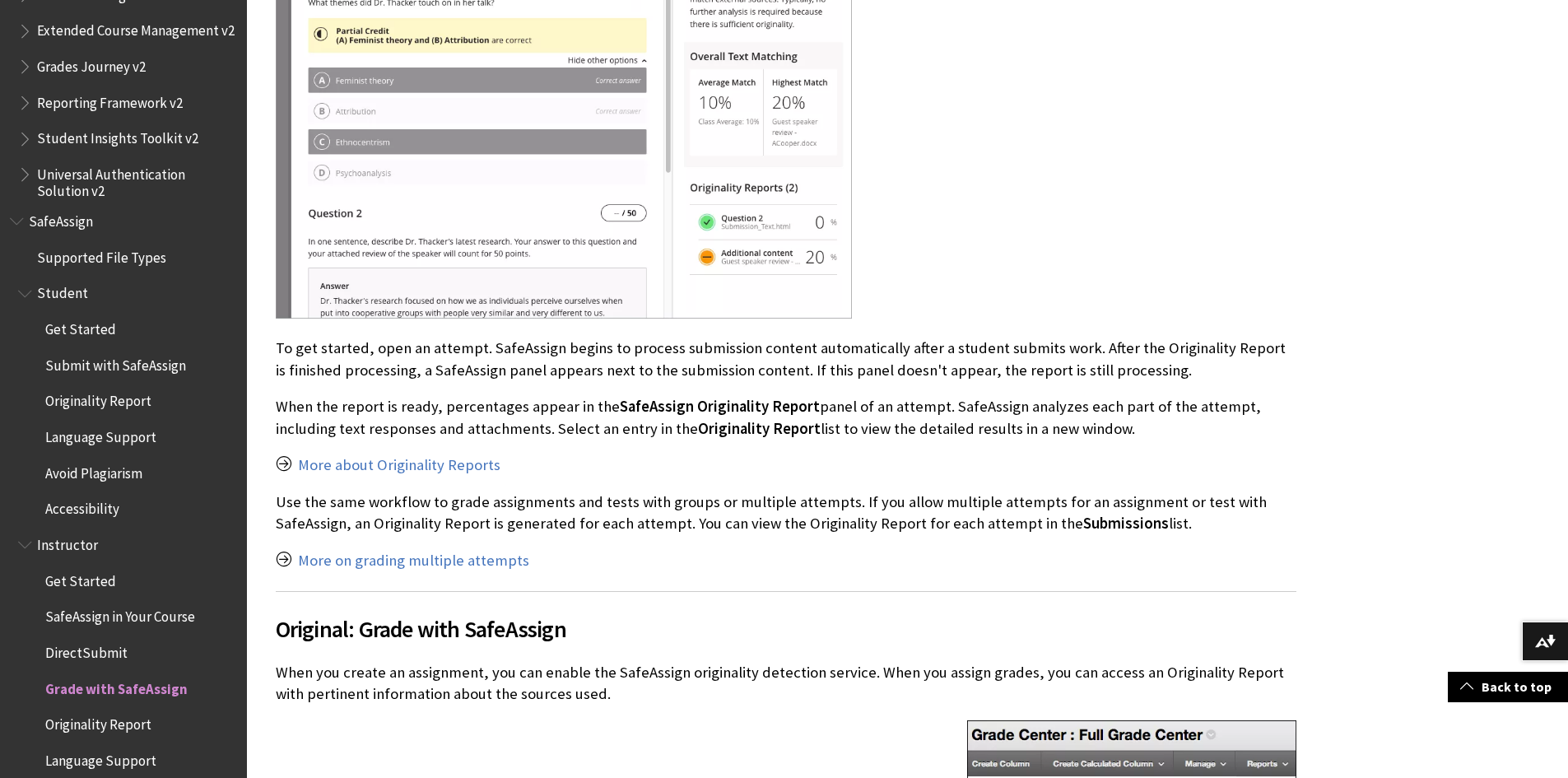 click on "SafeAssign in Your Course" at bounding box center [120, 614] 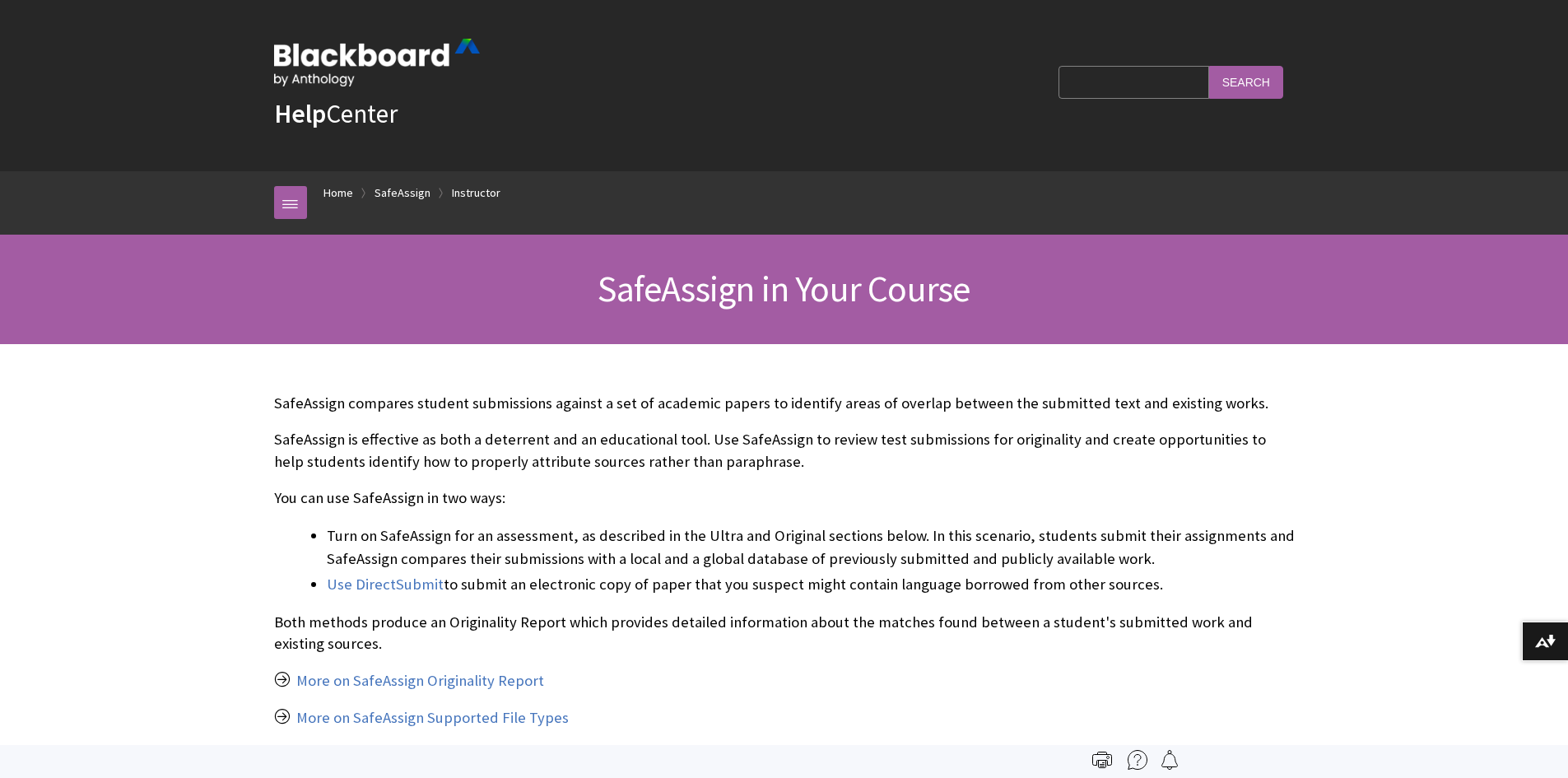scroll, scrollTop: 0, scrollLeft: 0, axis: both 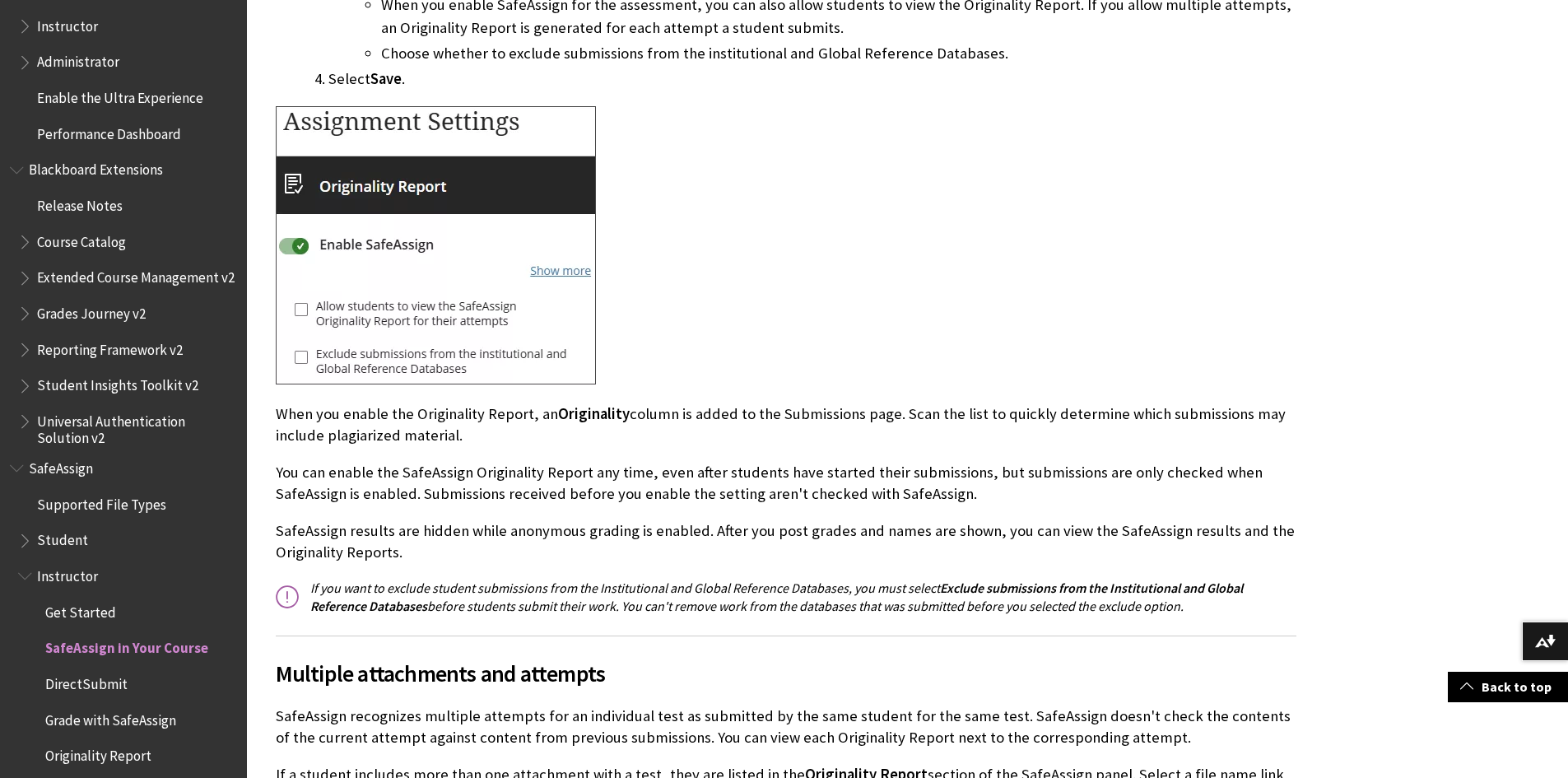 click on "Universal Authentication Solution v2" at bounding box center (136, 426) 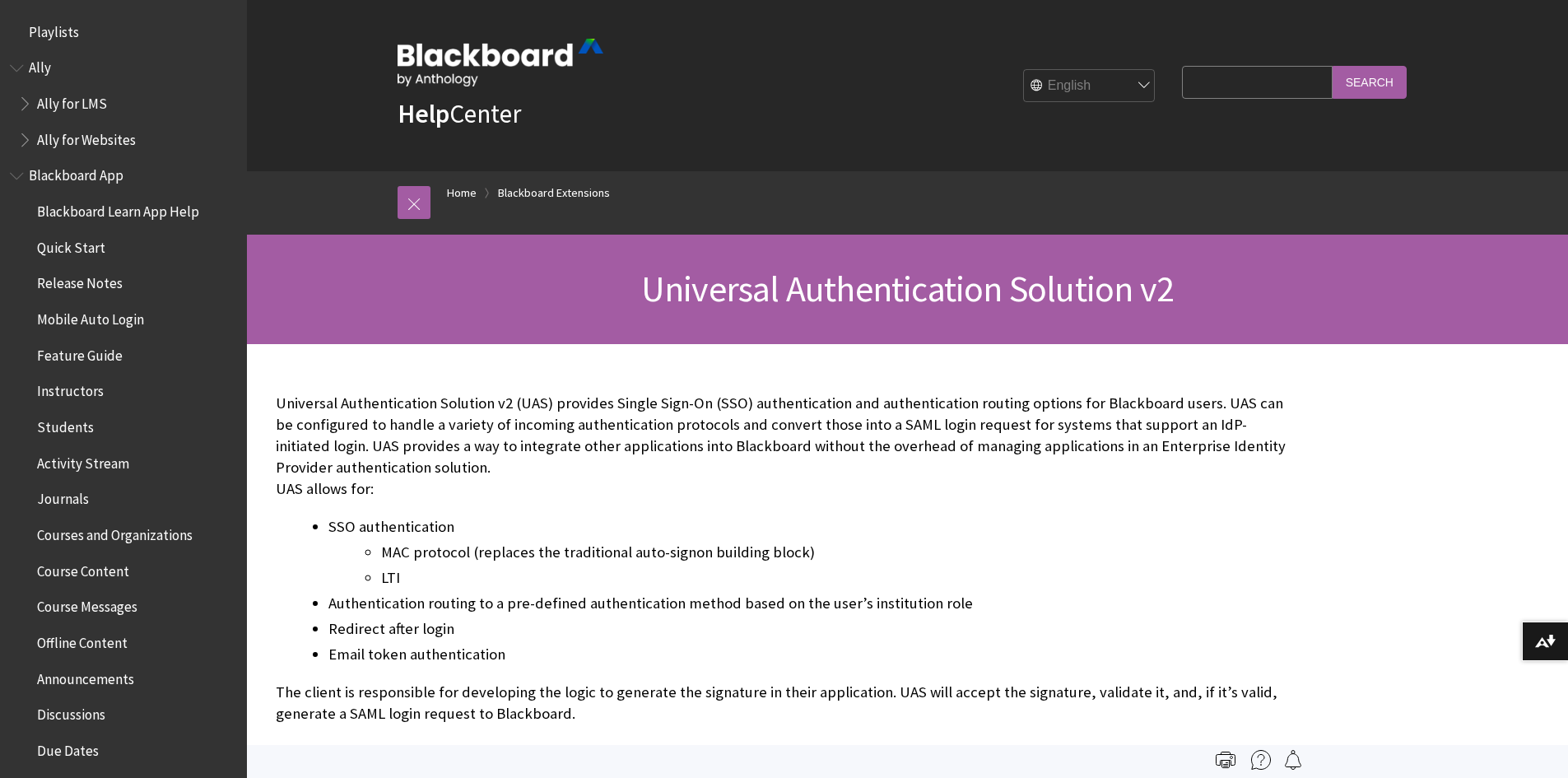 scroll, scrollTop: 0, scrollLeft: 0, axis: both 